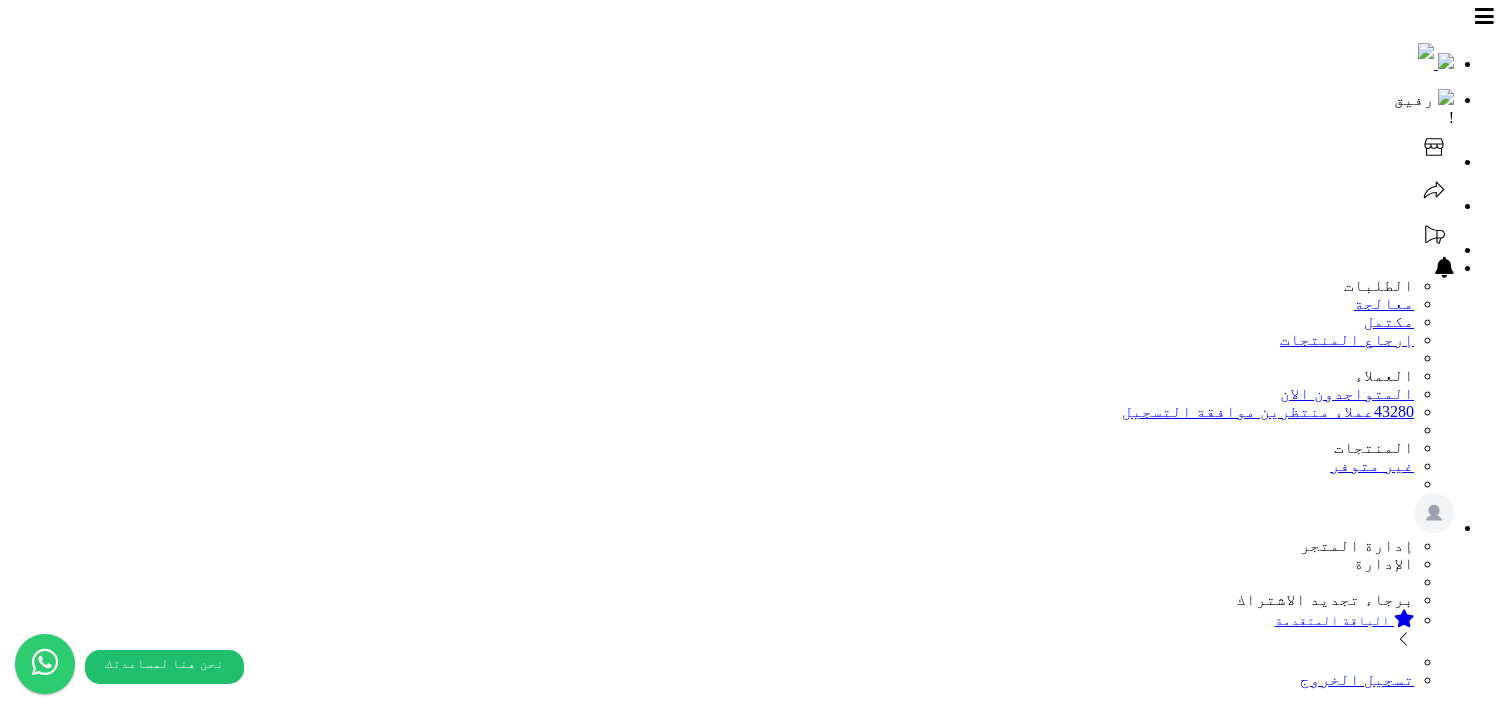 scroll, scrollTop: 0, scrollLeft: 0, axis: both 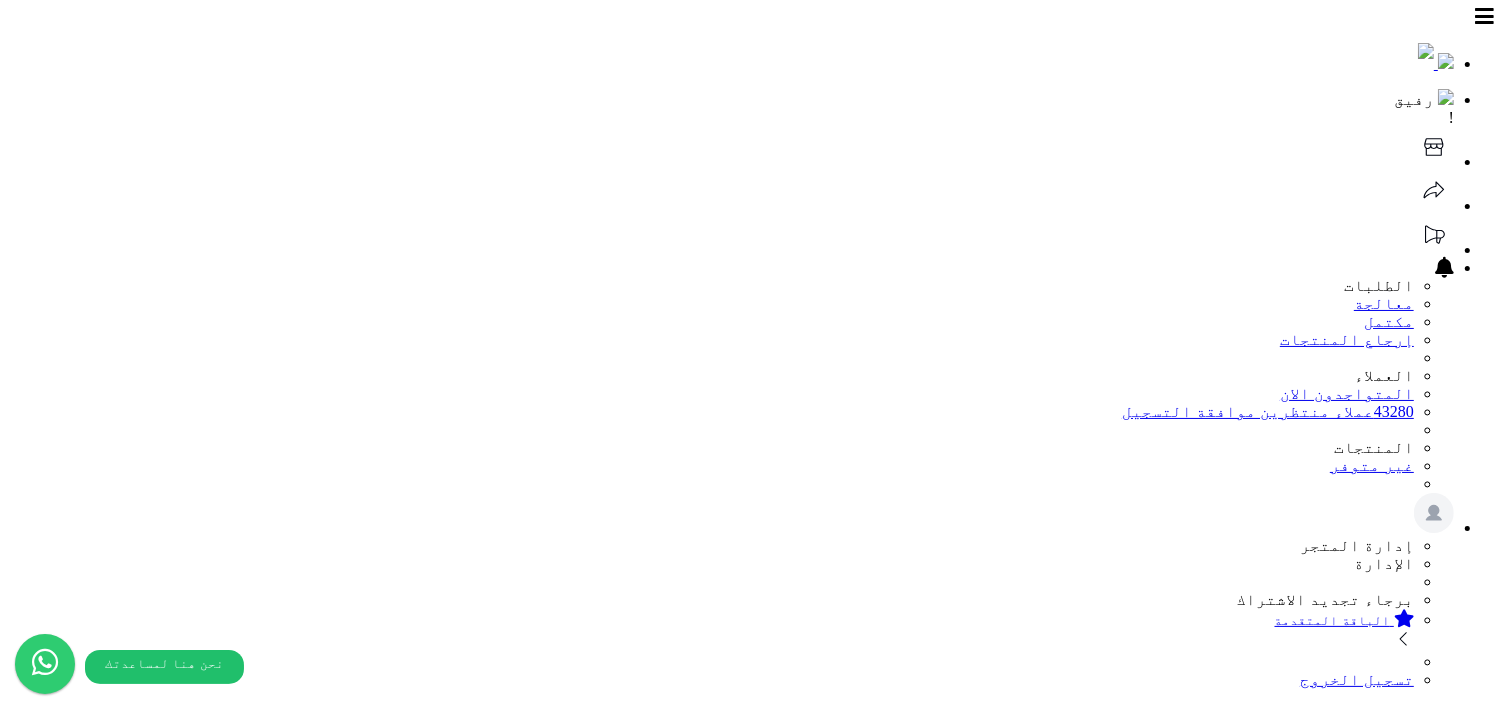 click on "الطلبات" at bounding box center [1391, 1235] 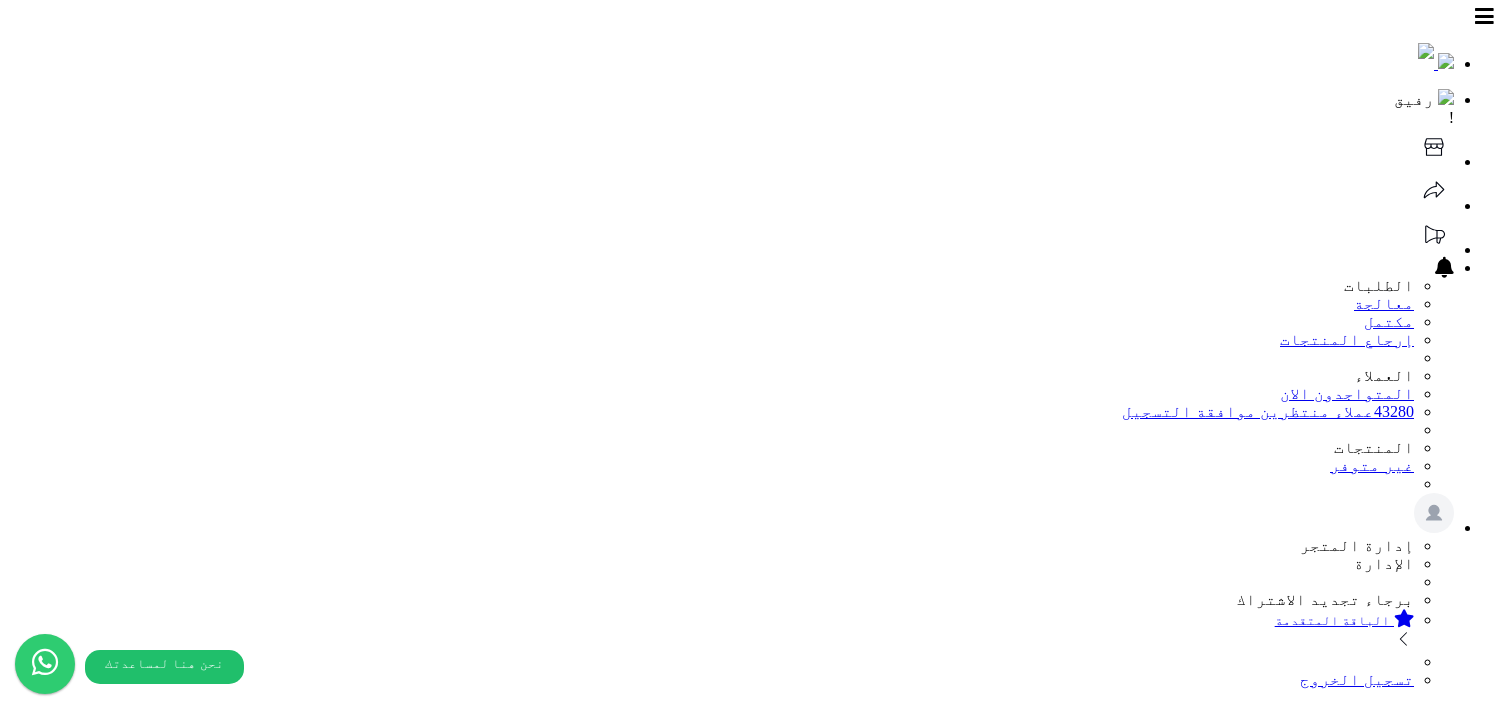 scroll, scrollTop: 0, scrollLeft: 0, axis: both 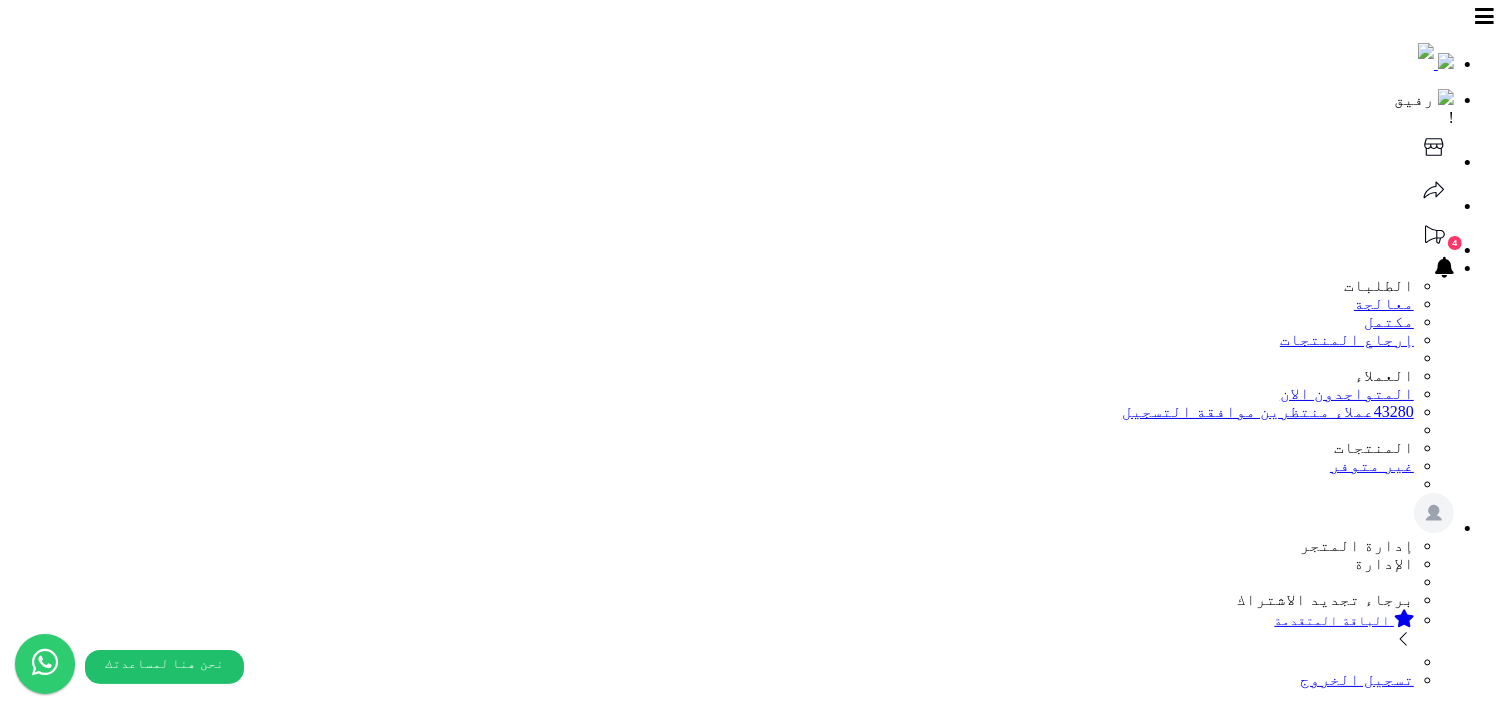 click on "الإعدادات" at bounding box center (1402, 1509) 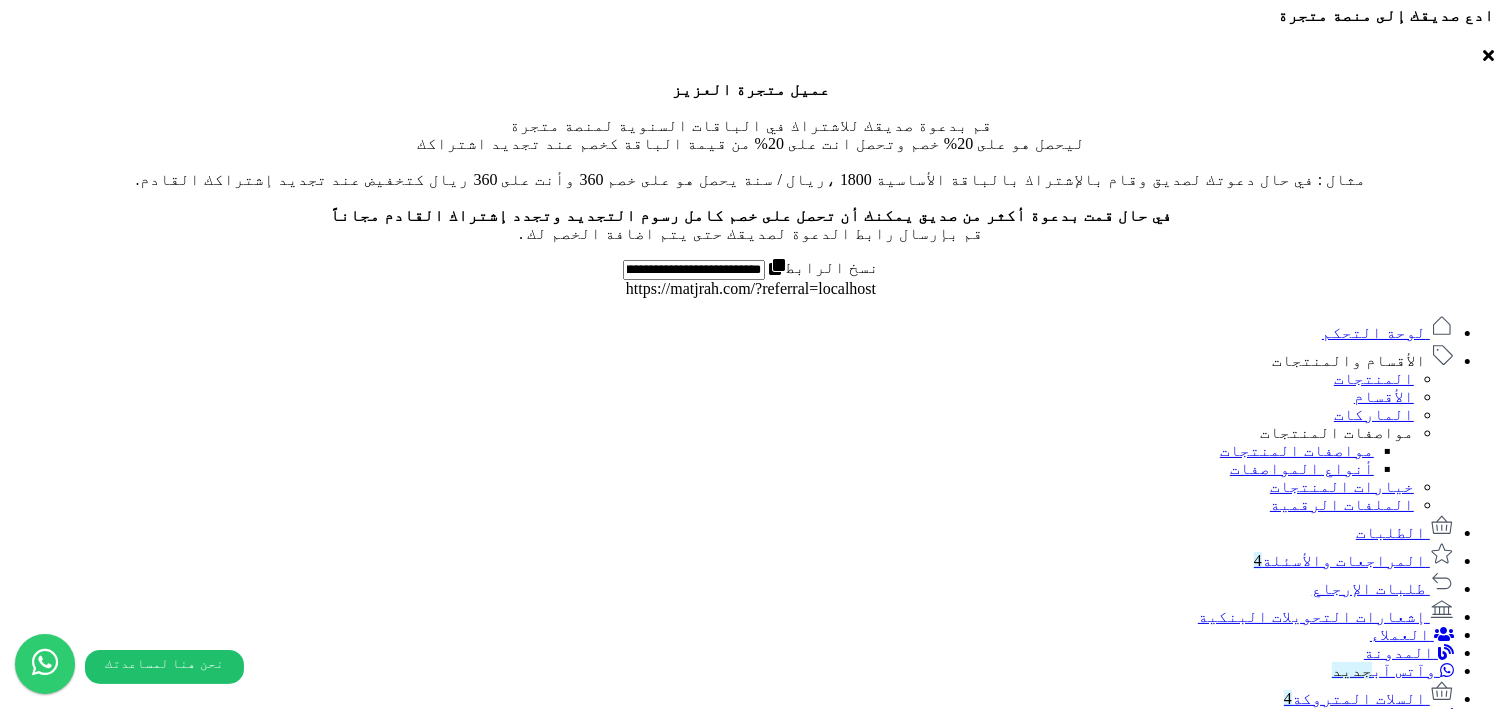 scroll, scrollTop: 946, scrollLeft: 0, axis: vertical 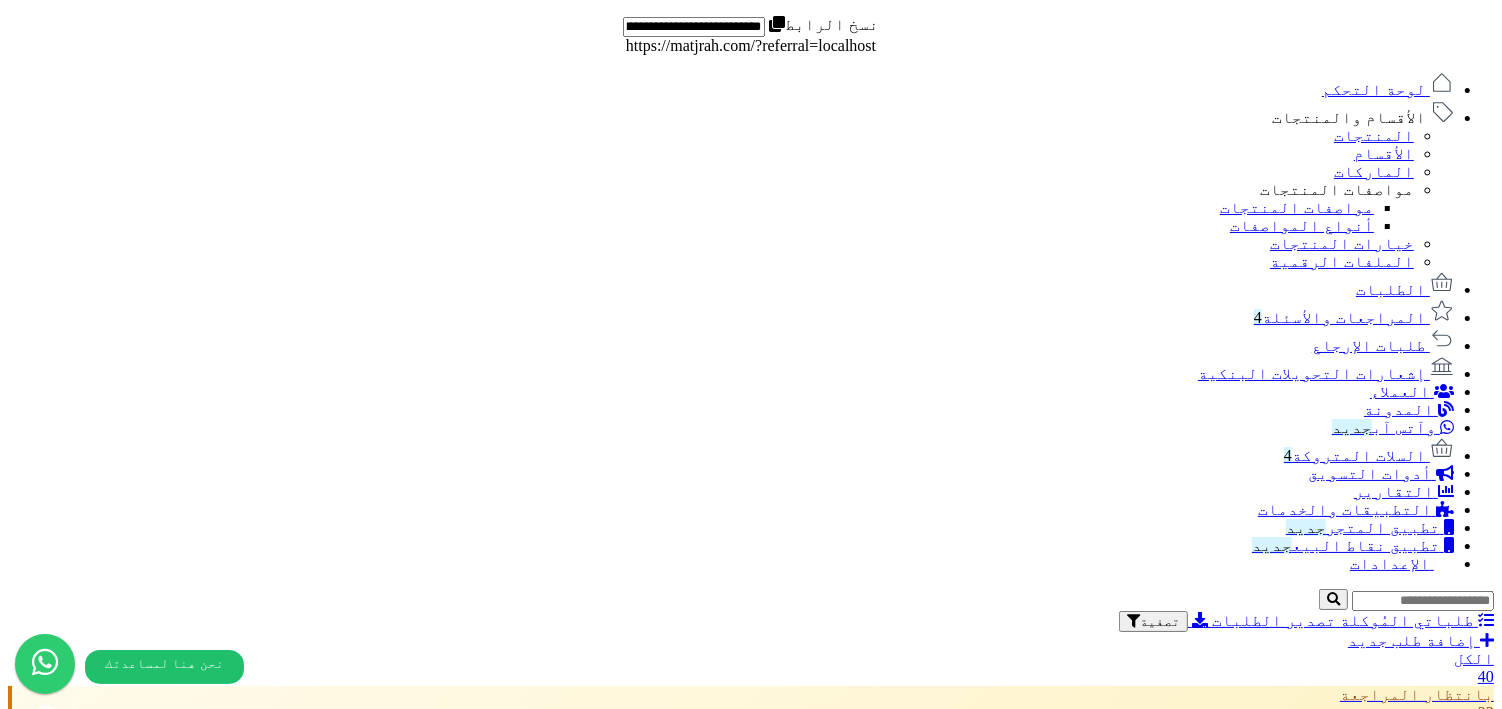 click on "الإعدادات" at bounding box center [1390, 563] 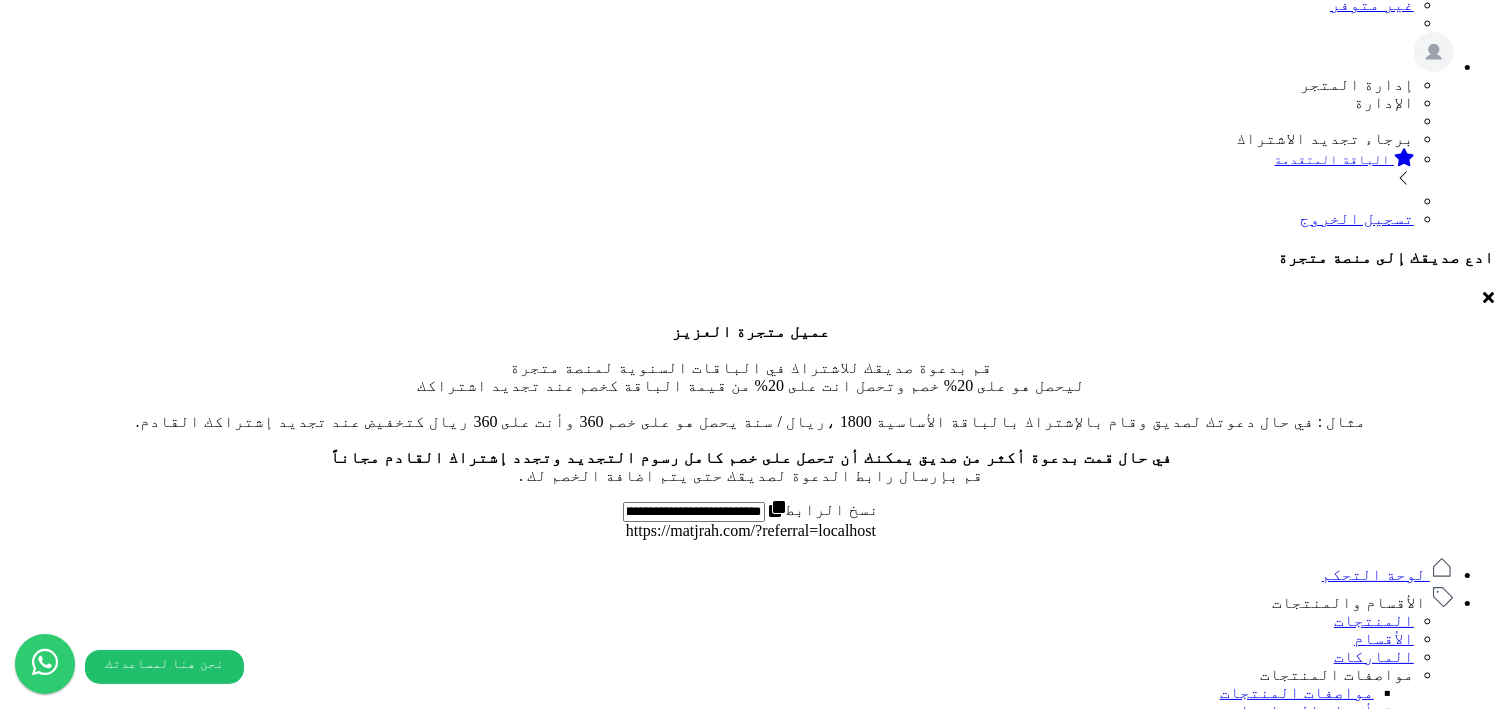 scroll, scrollTop: 842, scrollLeft: 0, axis: vertical 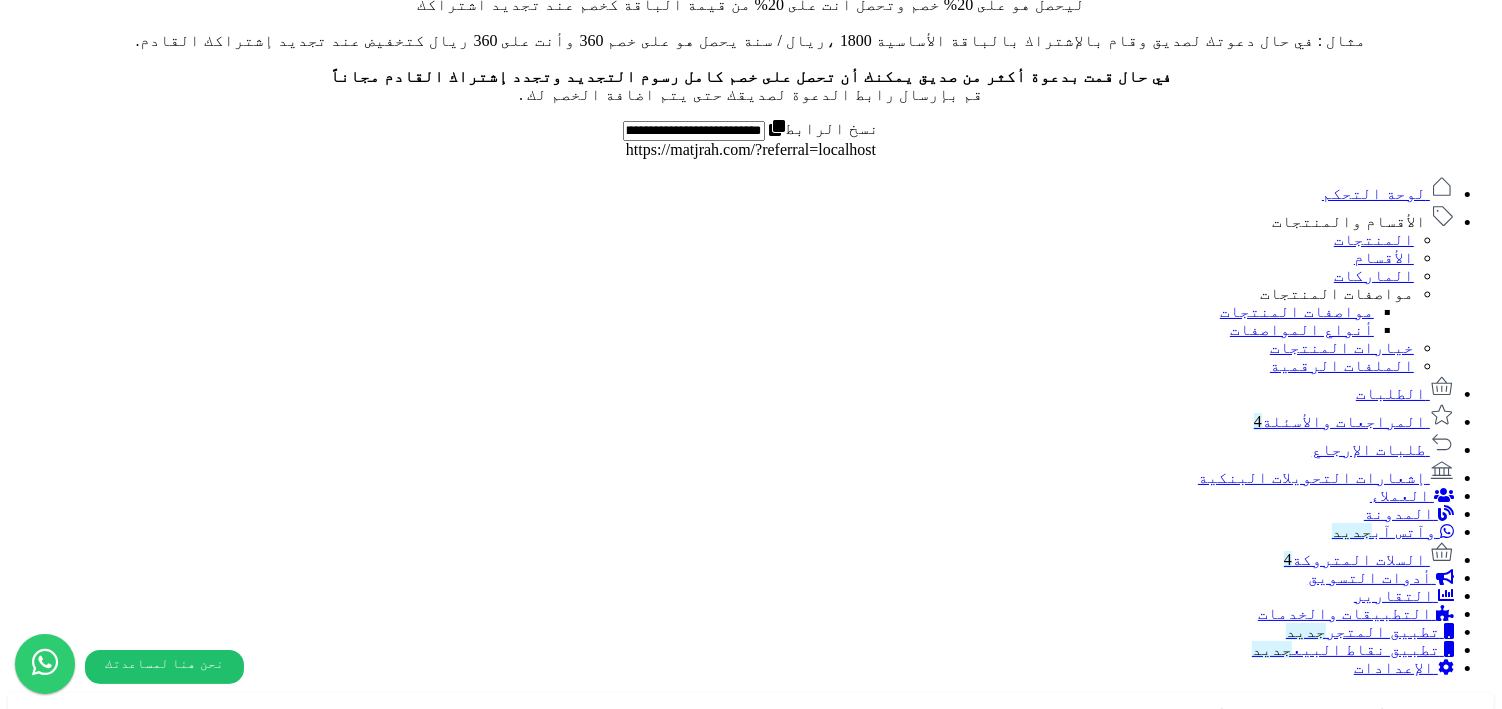 click on "فريق الإدارة" at bounding box center (573, 1534) 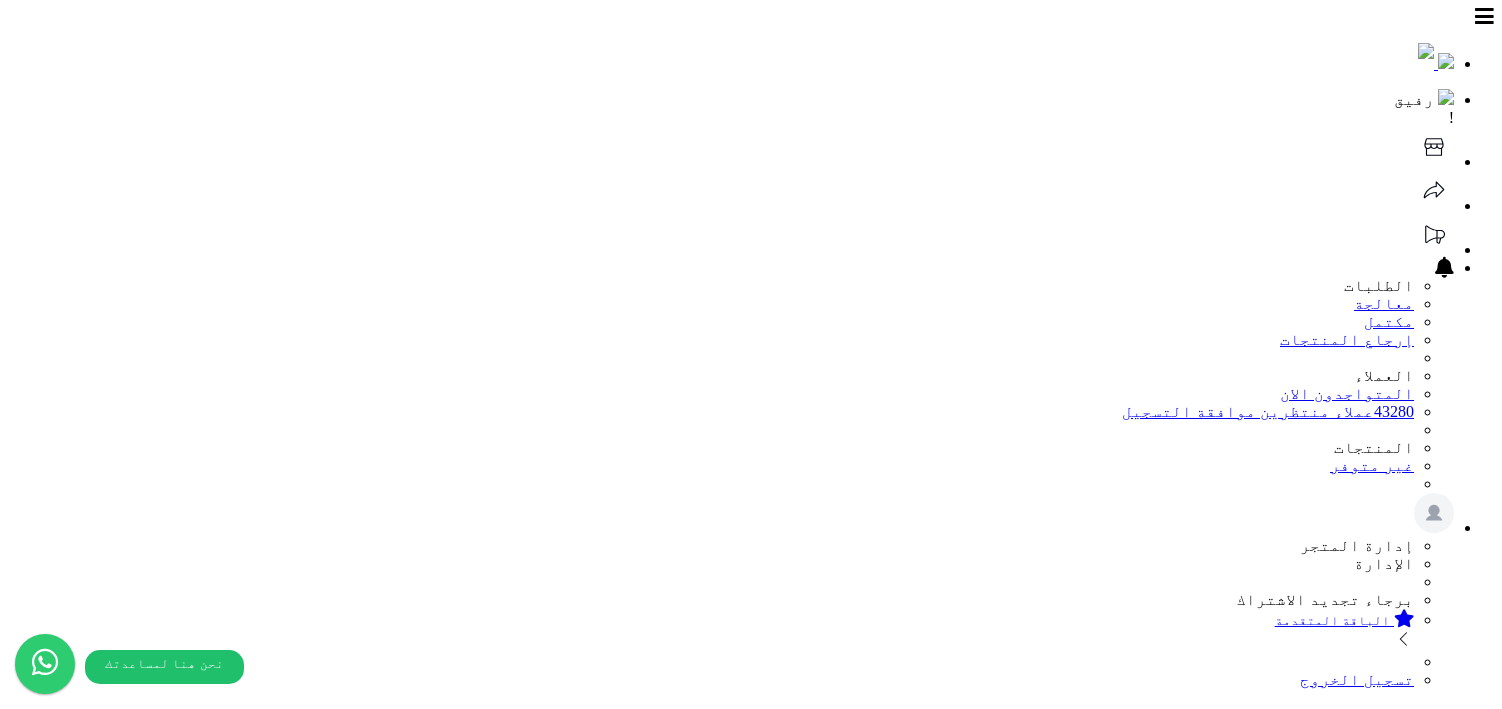 scroll, scrollTop: 0, scrollLeft: 0, axis: both 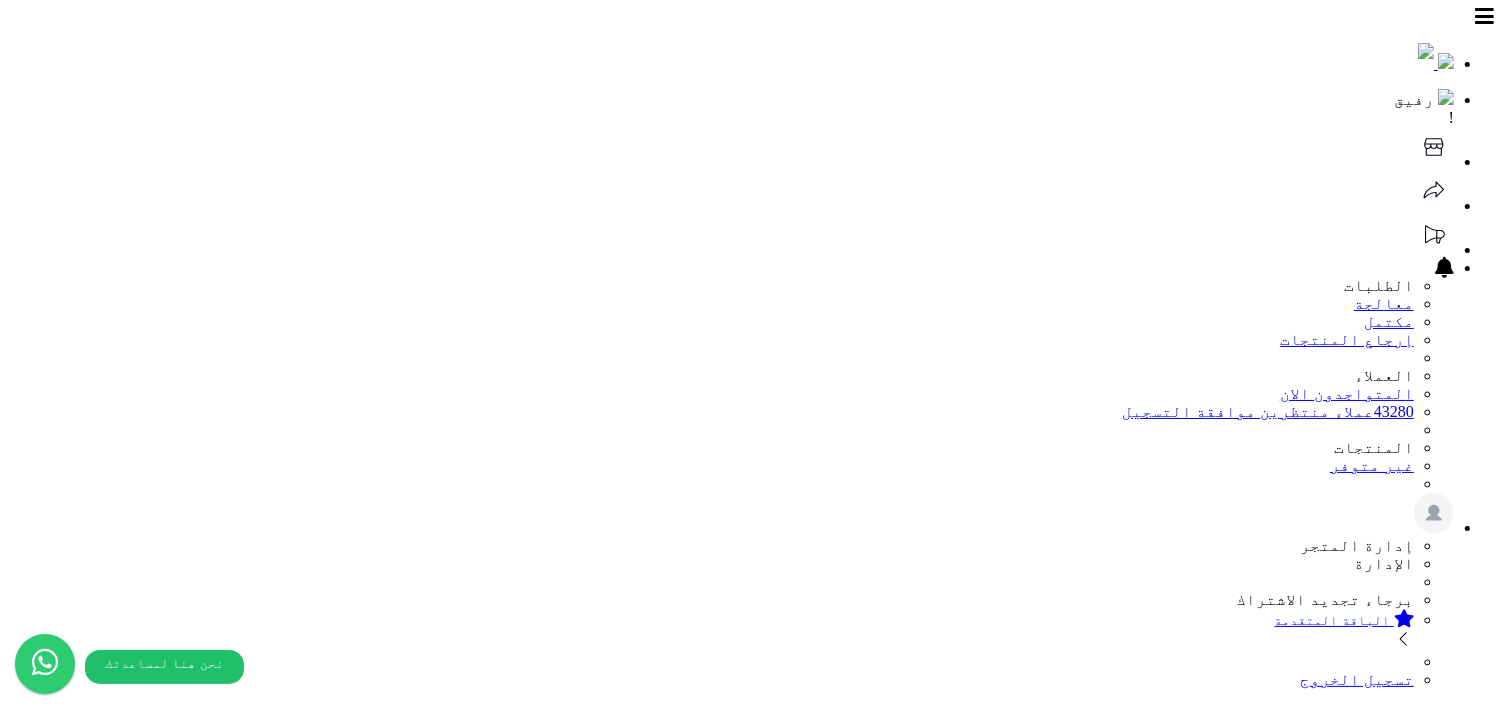 click on "support@matjrah.com" at bounding box center (751, 1904) 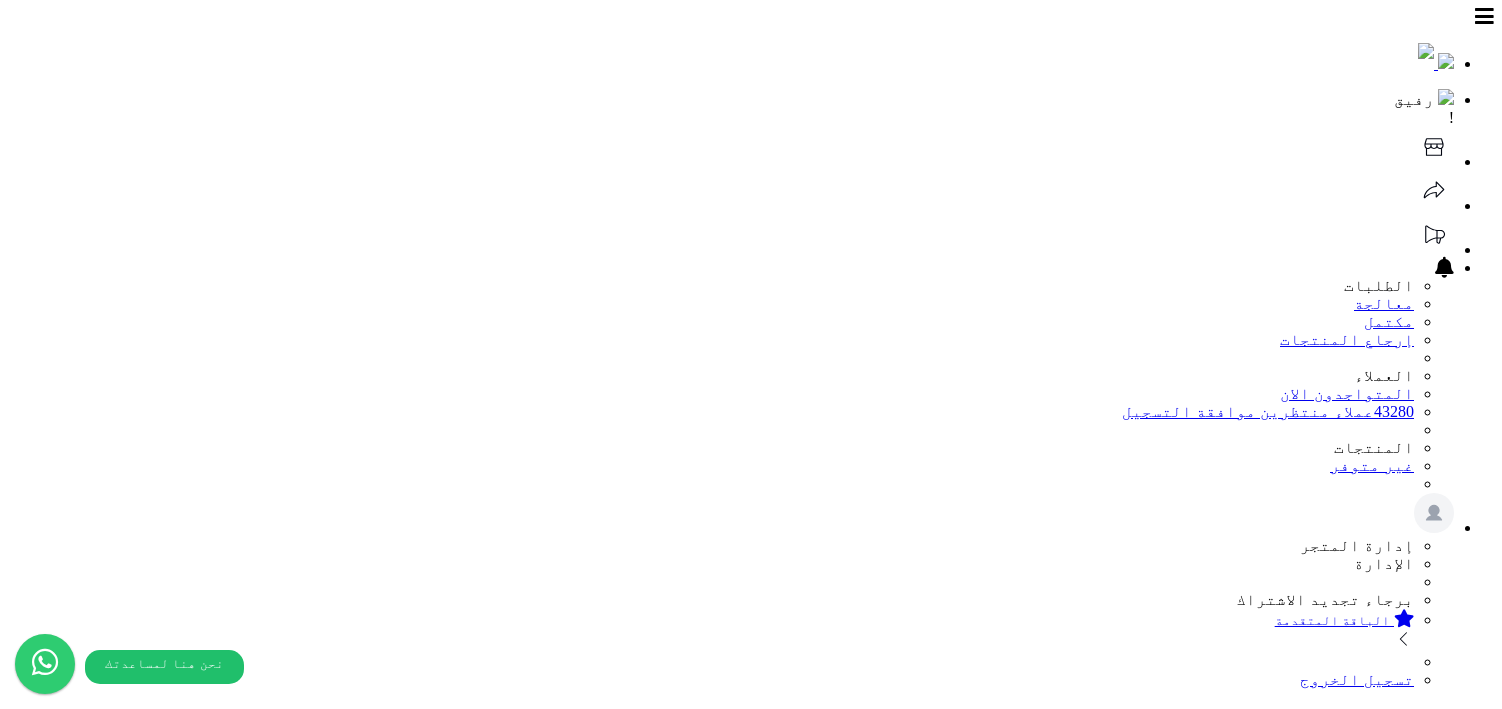 scroll, scrollTop: 0, scrollLeft: 0, axis: both 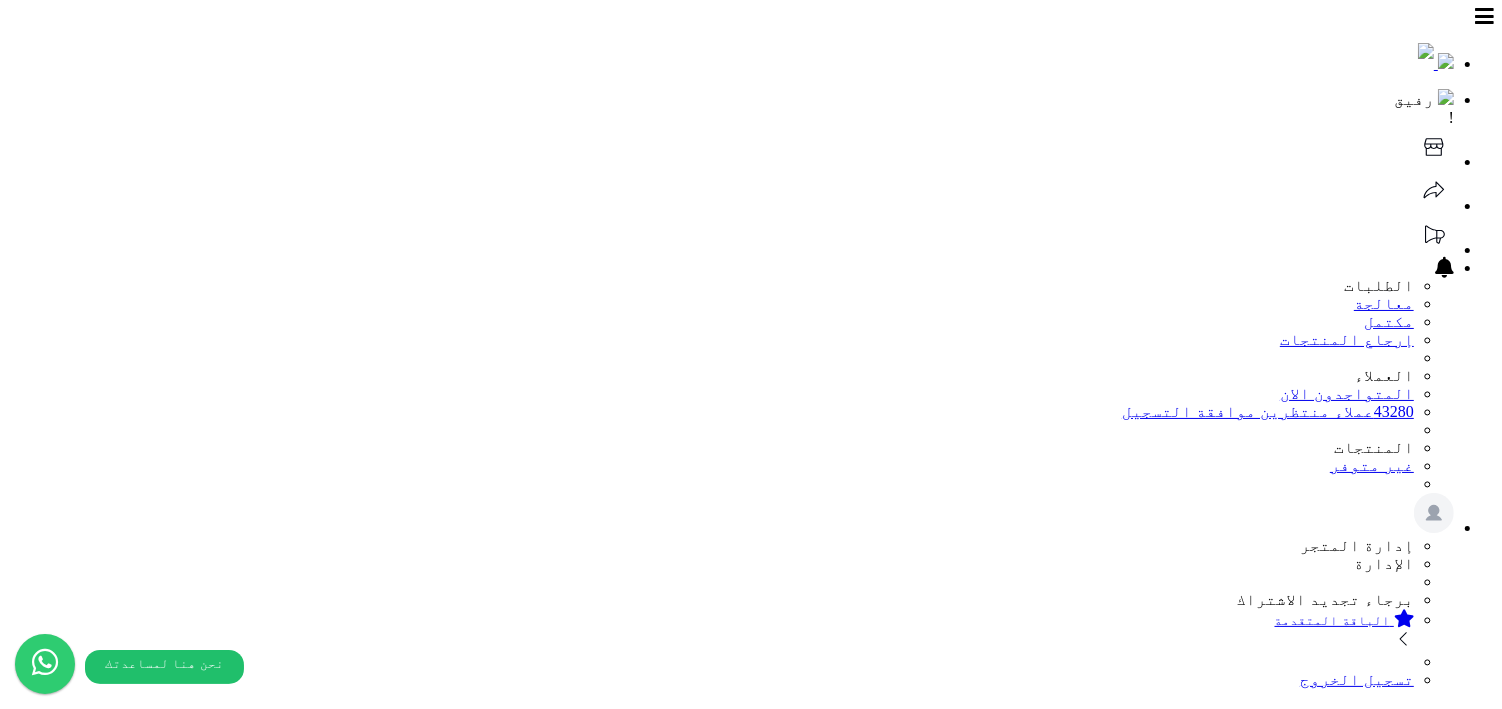 click on "نعم" at bounding box center [1467, 1821] 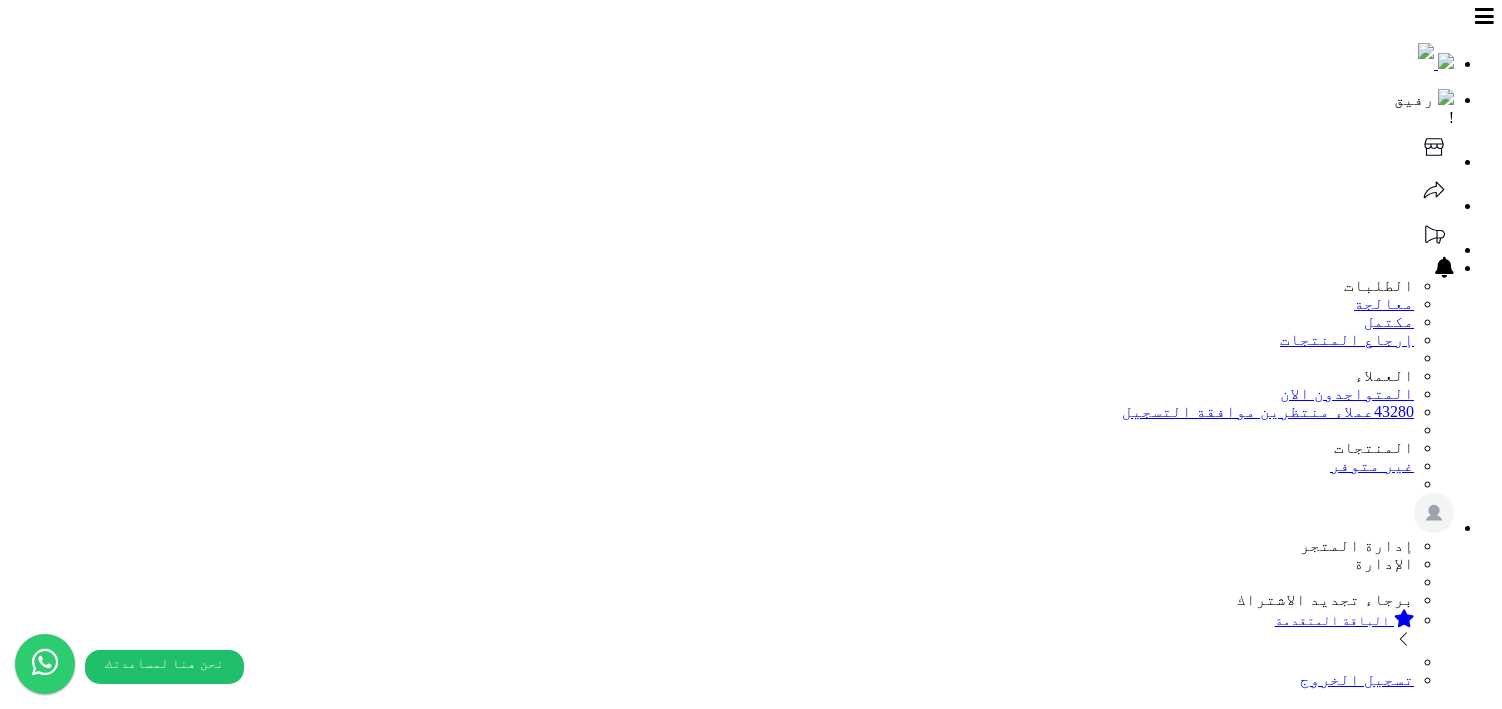 scroll, scrollTop: 0, scrollLeft: 0, axis: both 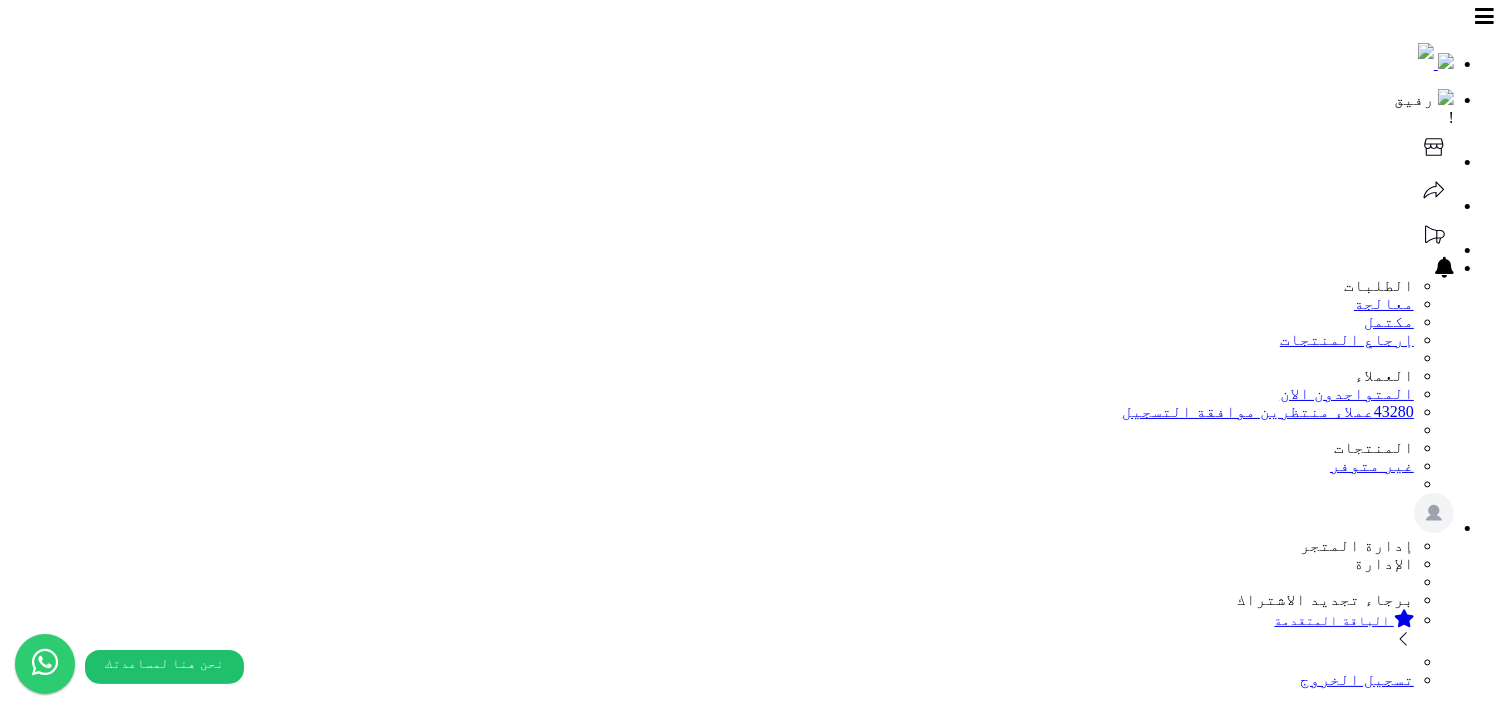 click on "[EMAIL]" at bounding box center [751, 1925] 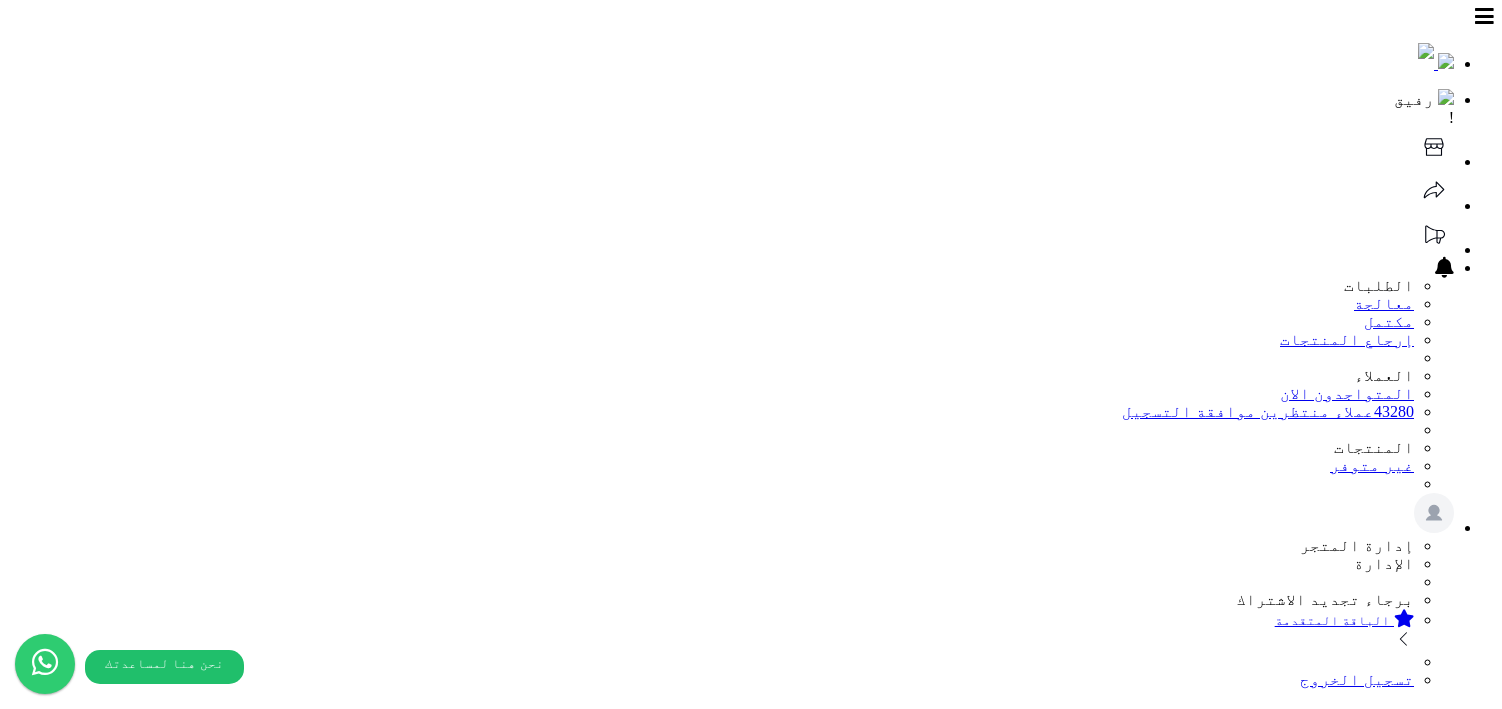 scroll, scrollTop: 0, scrollLeft: 0, axis: both 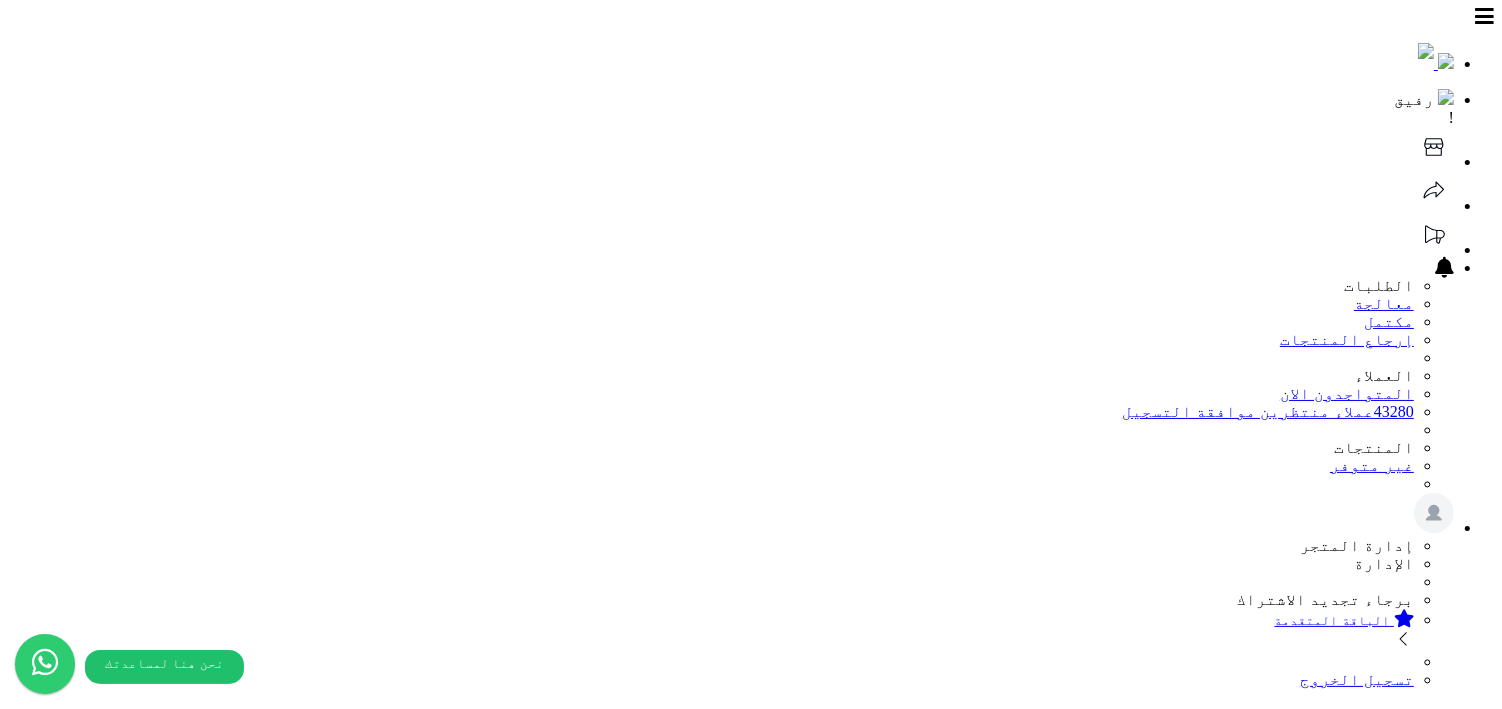 click on "الطلبات" at bounding box center [1405, 1235] 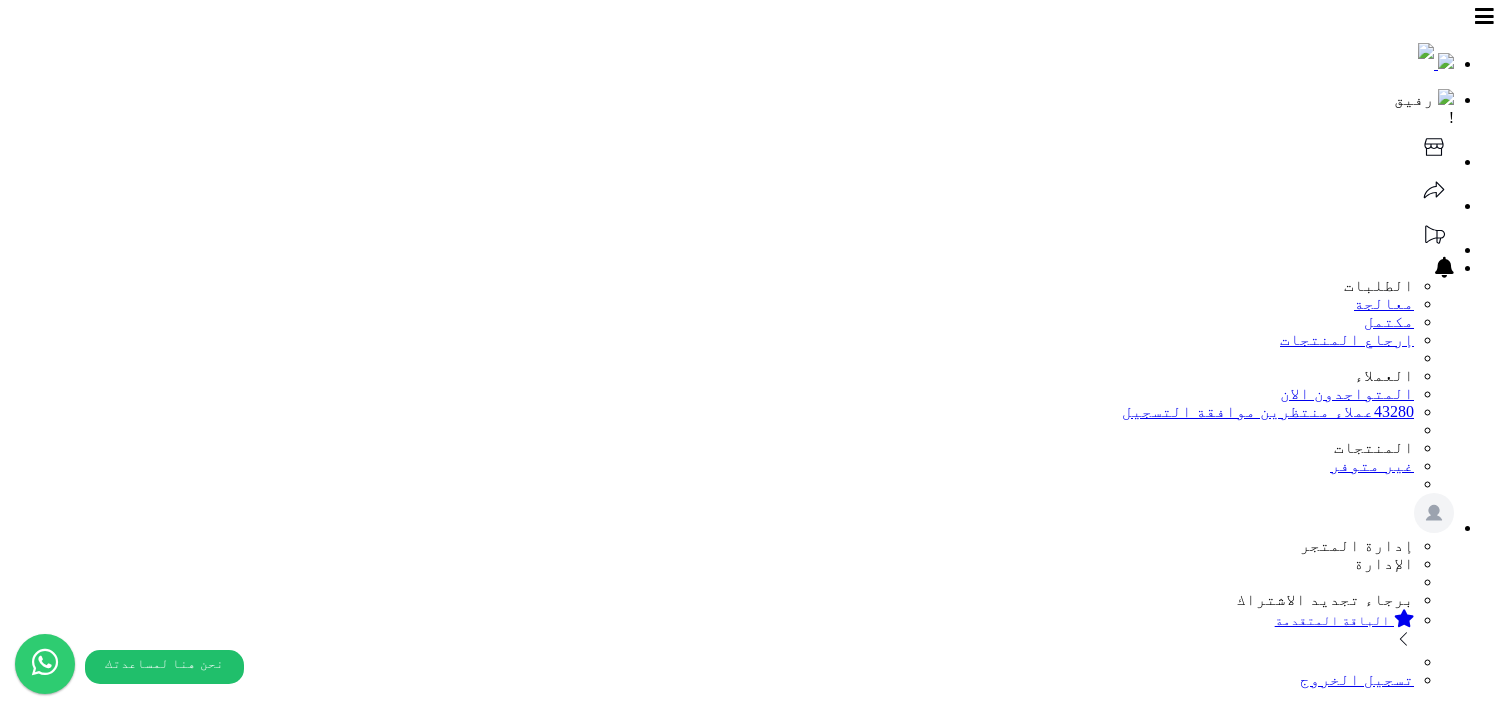 scroll, scrollTop: 0, scrollLeft: 0, axis: both 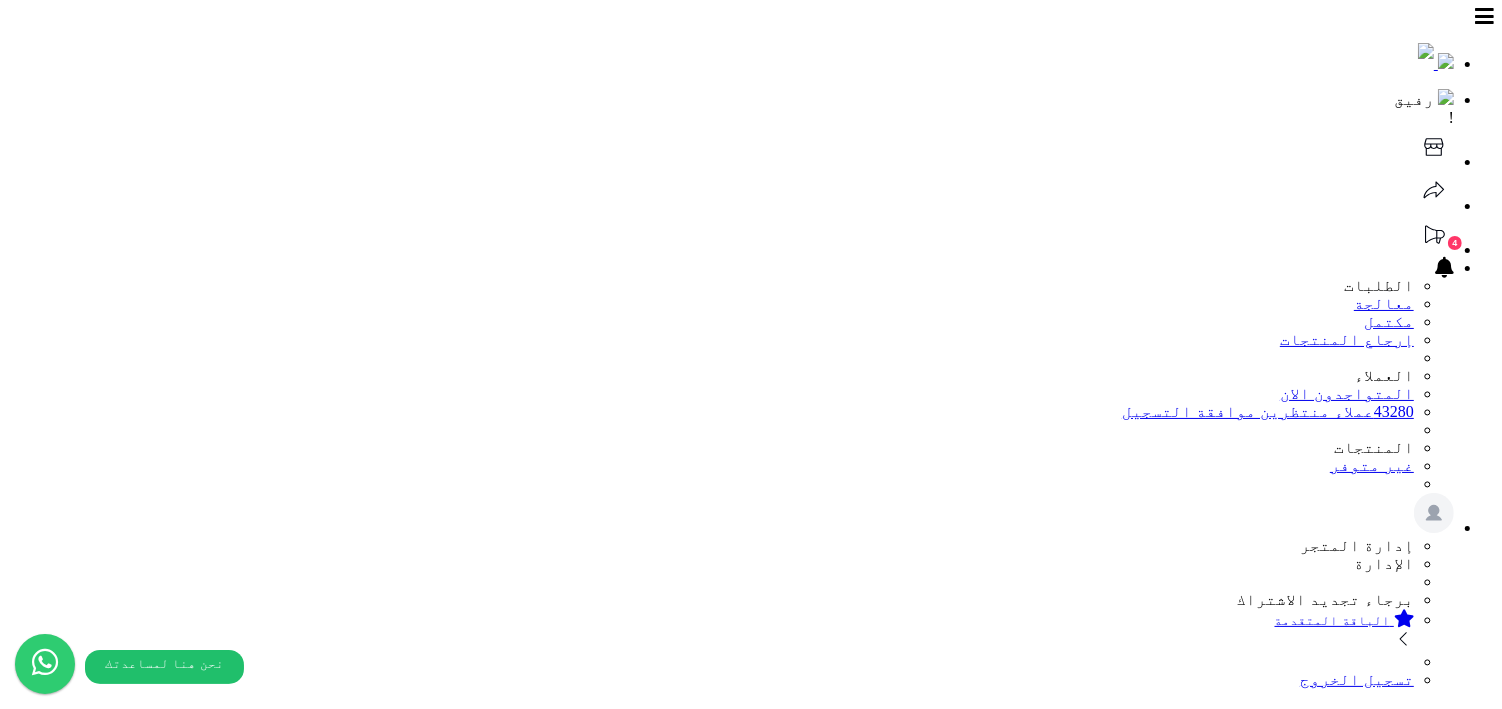 click at bounding box center [1486, 1566] 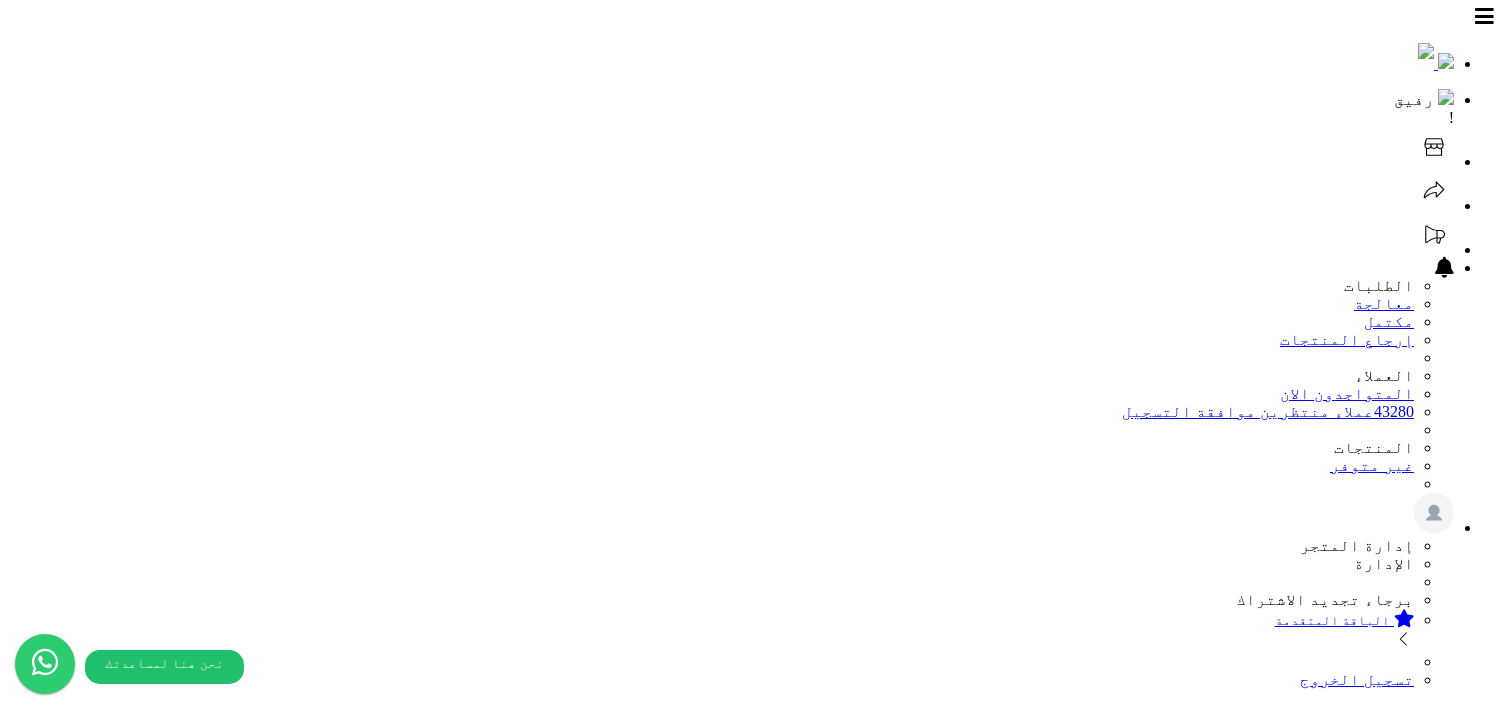 scroll, scrollTop: 0, scrollLeft: 0, axis: both 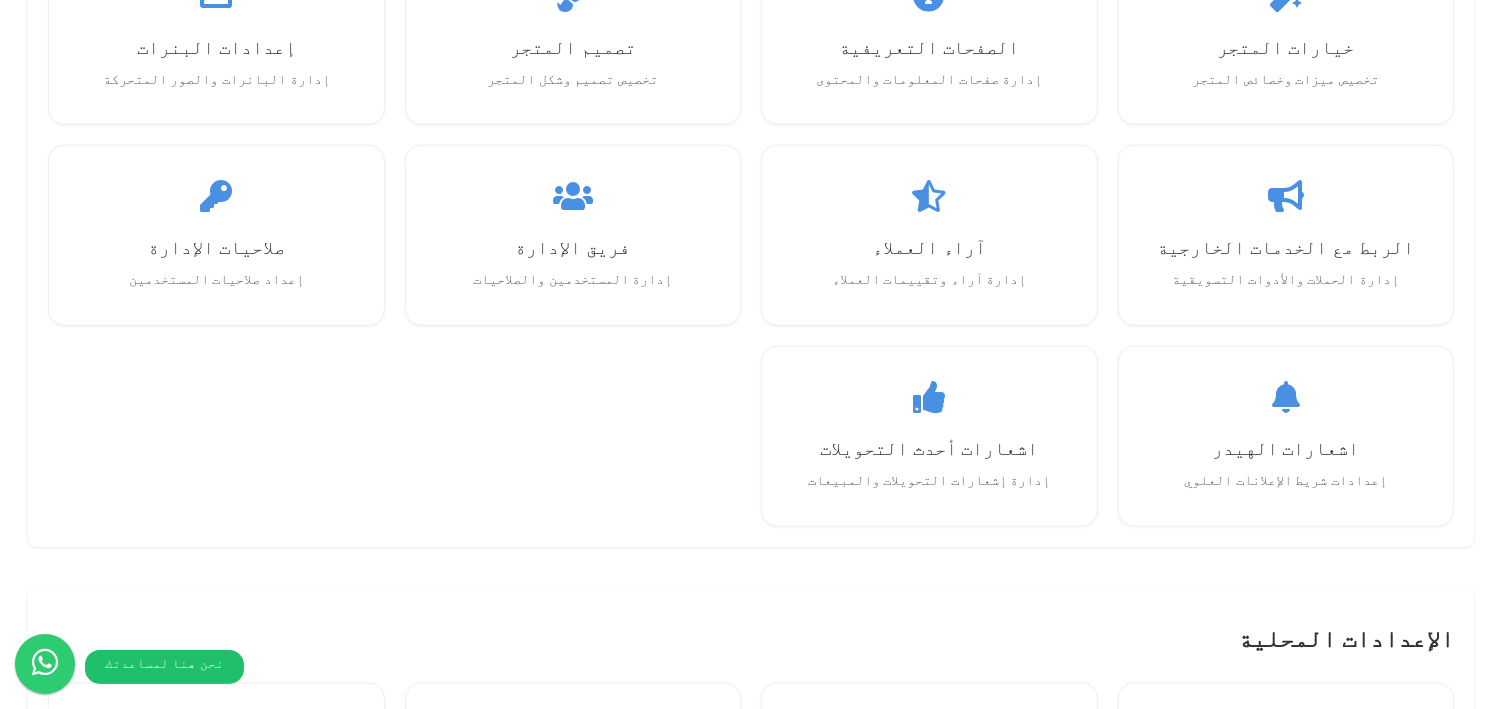 click on "حذف ملفات الكاش تنظيف وتحديث ذاكرة التخزين المؤقت" at bounding box center (1286, 1512) 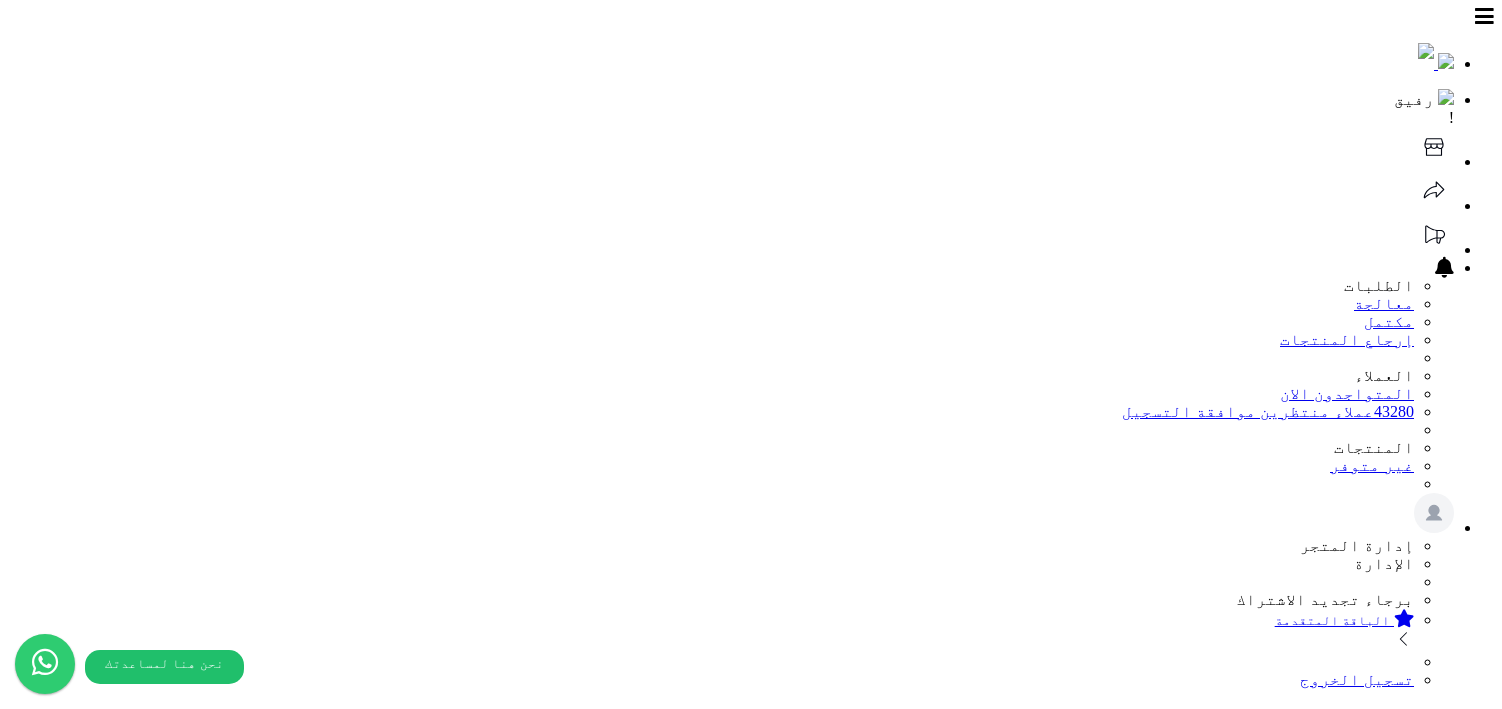 scroll, scrollTop: 0, scrollLeft: 0, axis: both 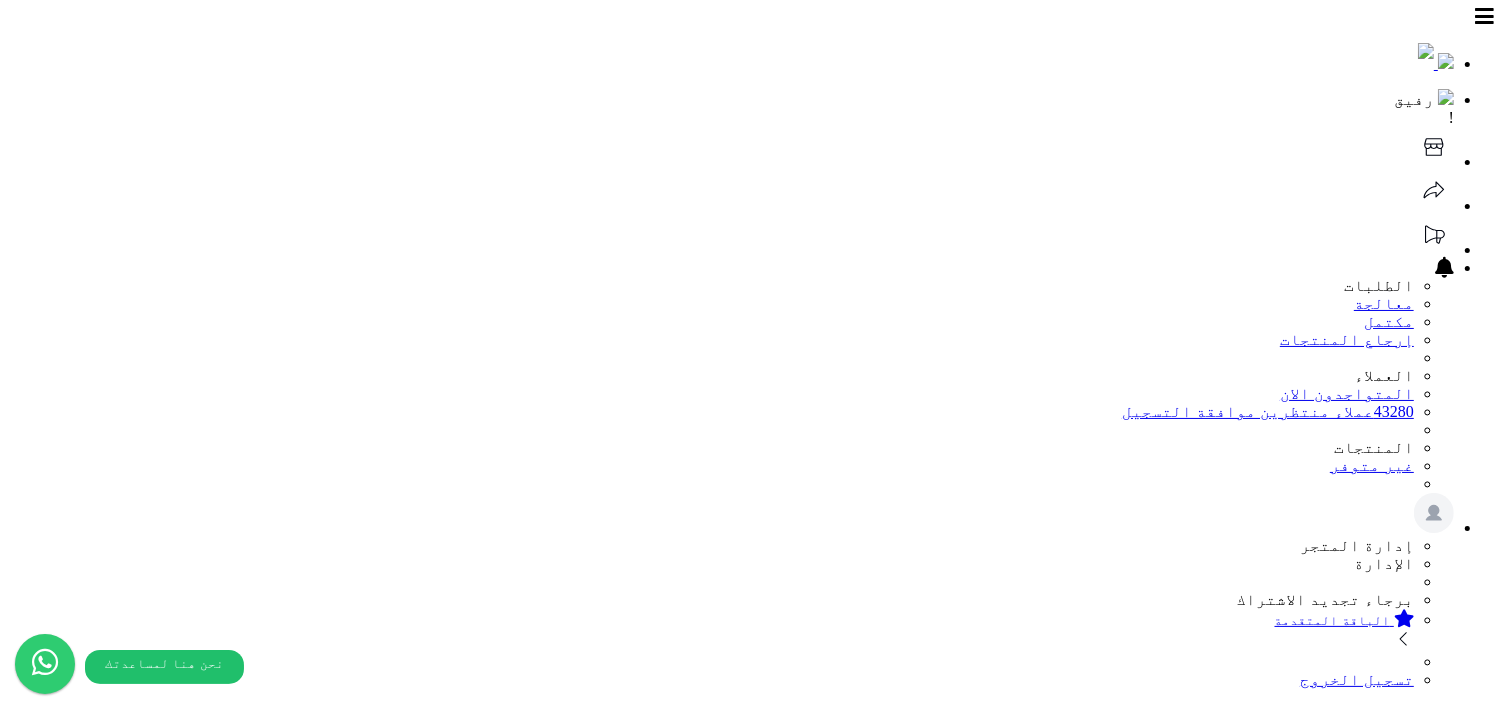 click on "الطلبات" at bounding box center (1405, 1235) 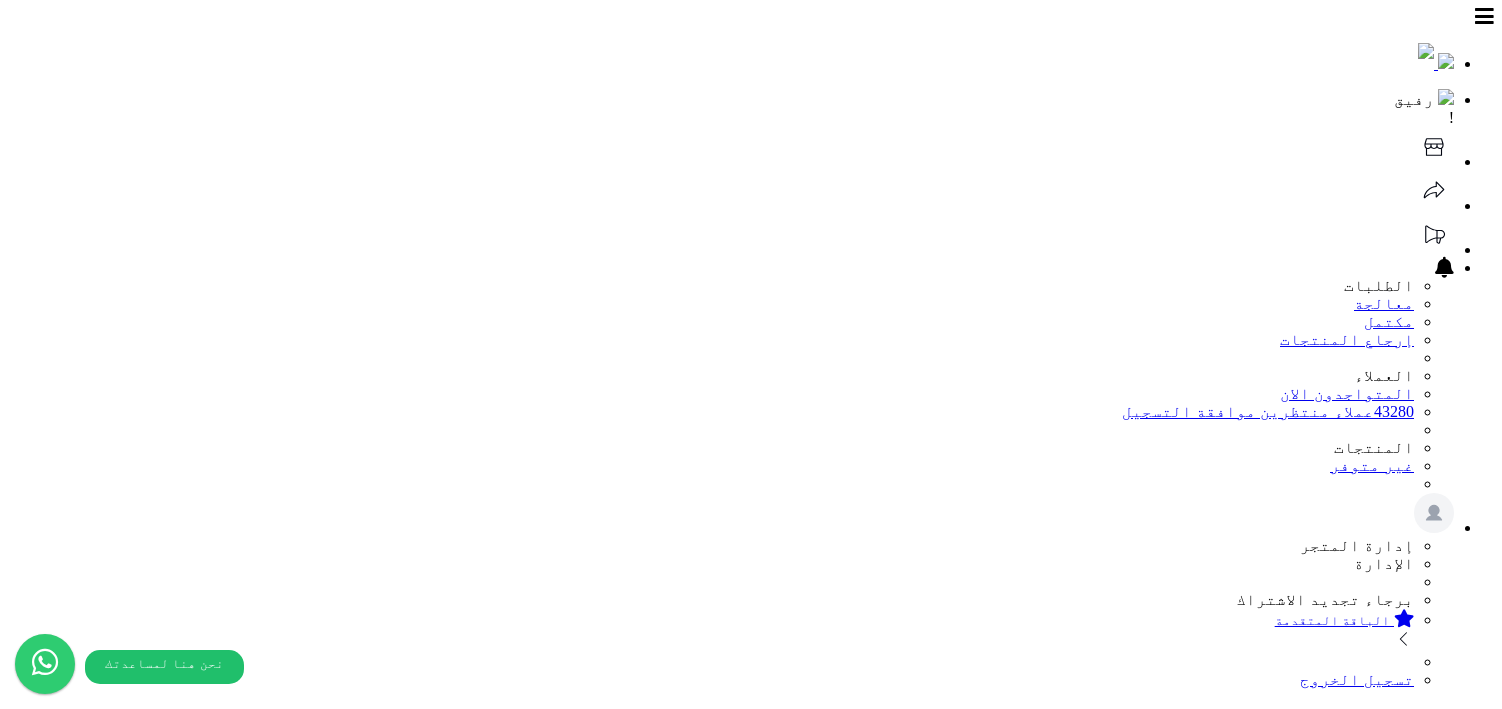scroll, scrollTop: 0, scrollLeft: 0, axis: both 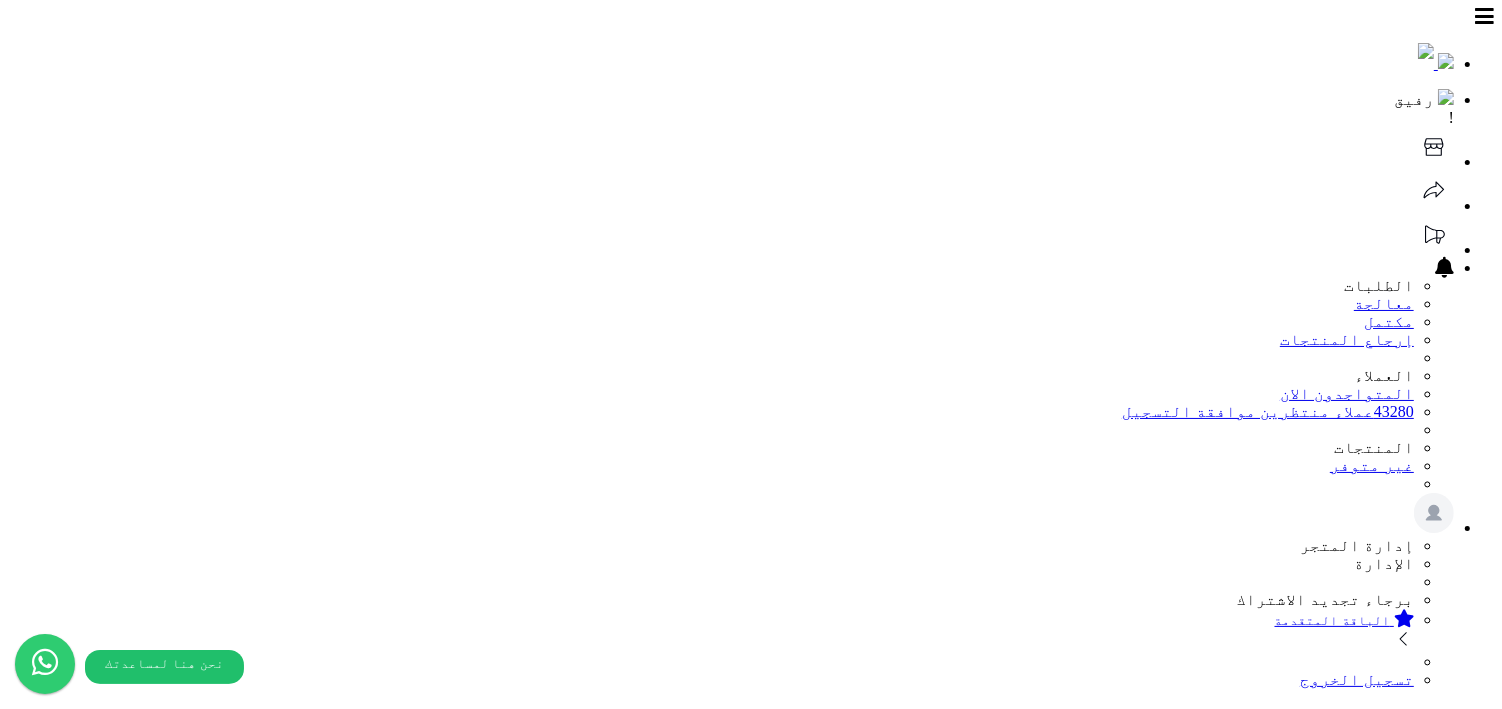 click on "قيد التنفيذ" at bounding box center (753, 1677) 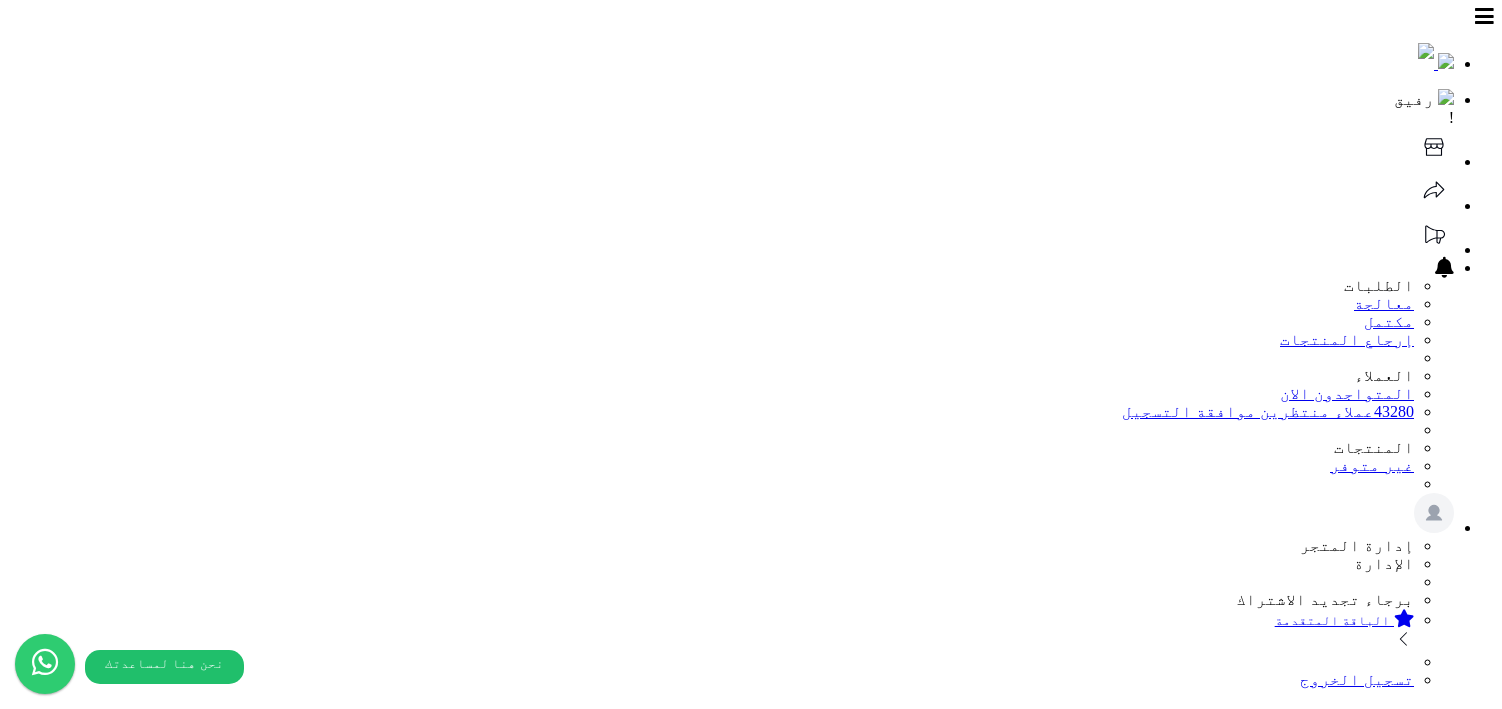 scroll, scrollTop: 0, scrollLeft: 0, axis: both 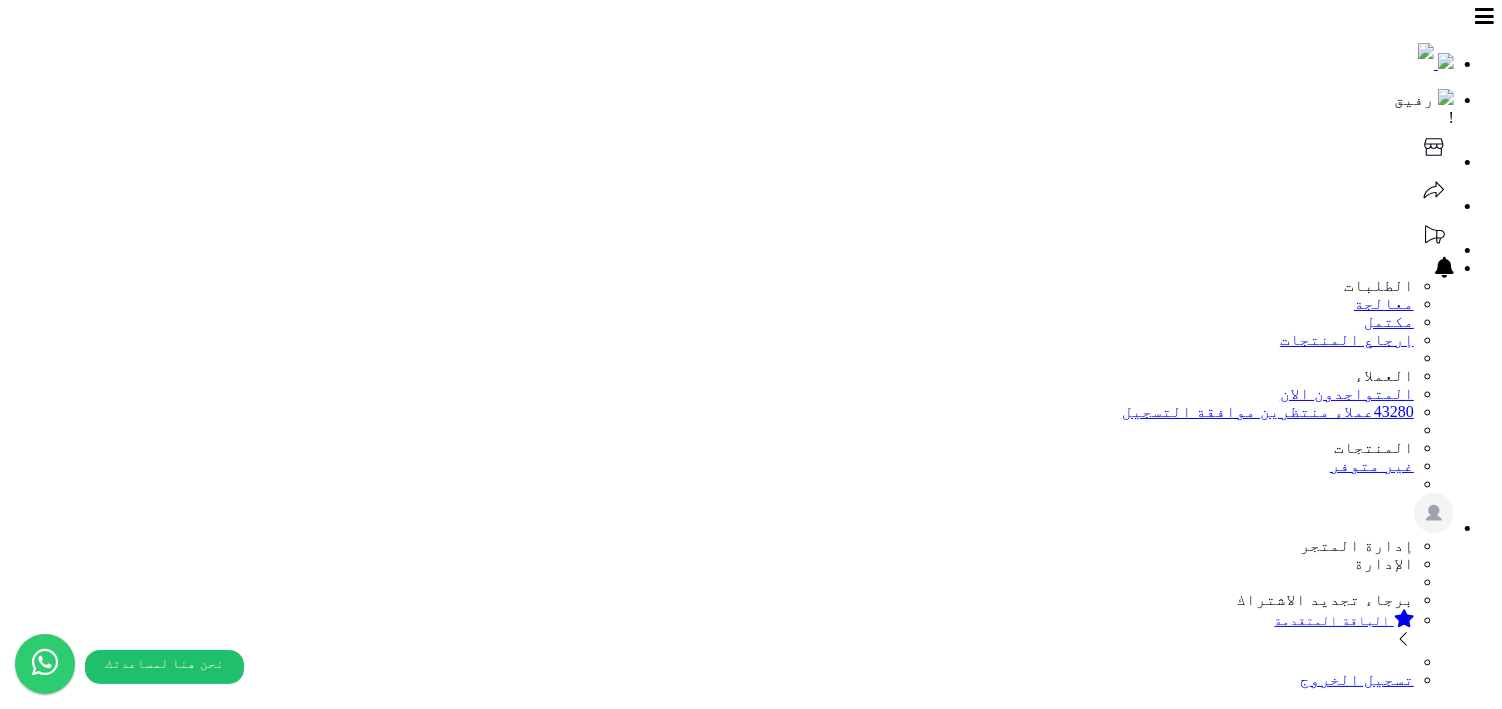 click on "**********" at bounding box center [751, 4599] 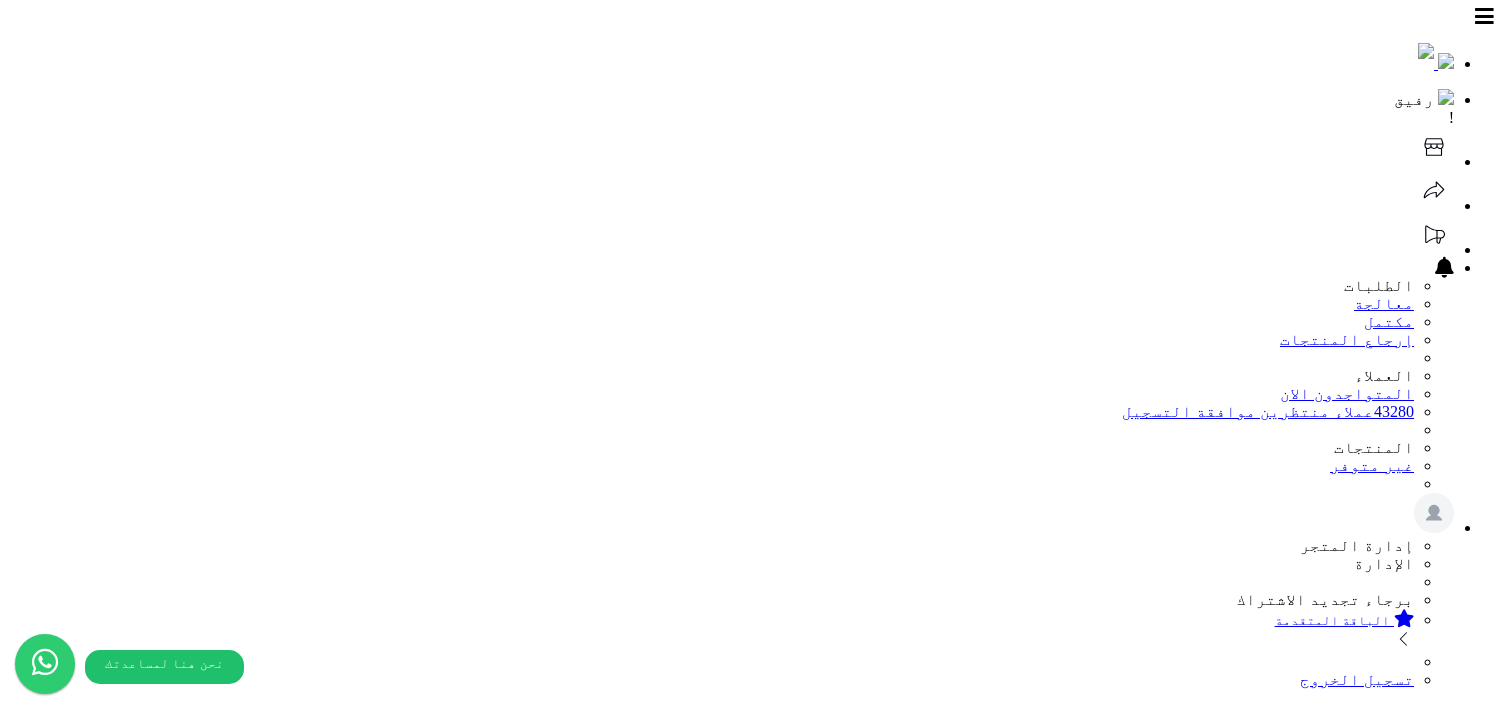 scroll, scrollTop: 0, scrollLeft: 0, axis: both 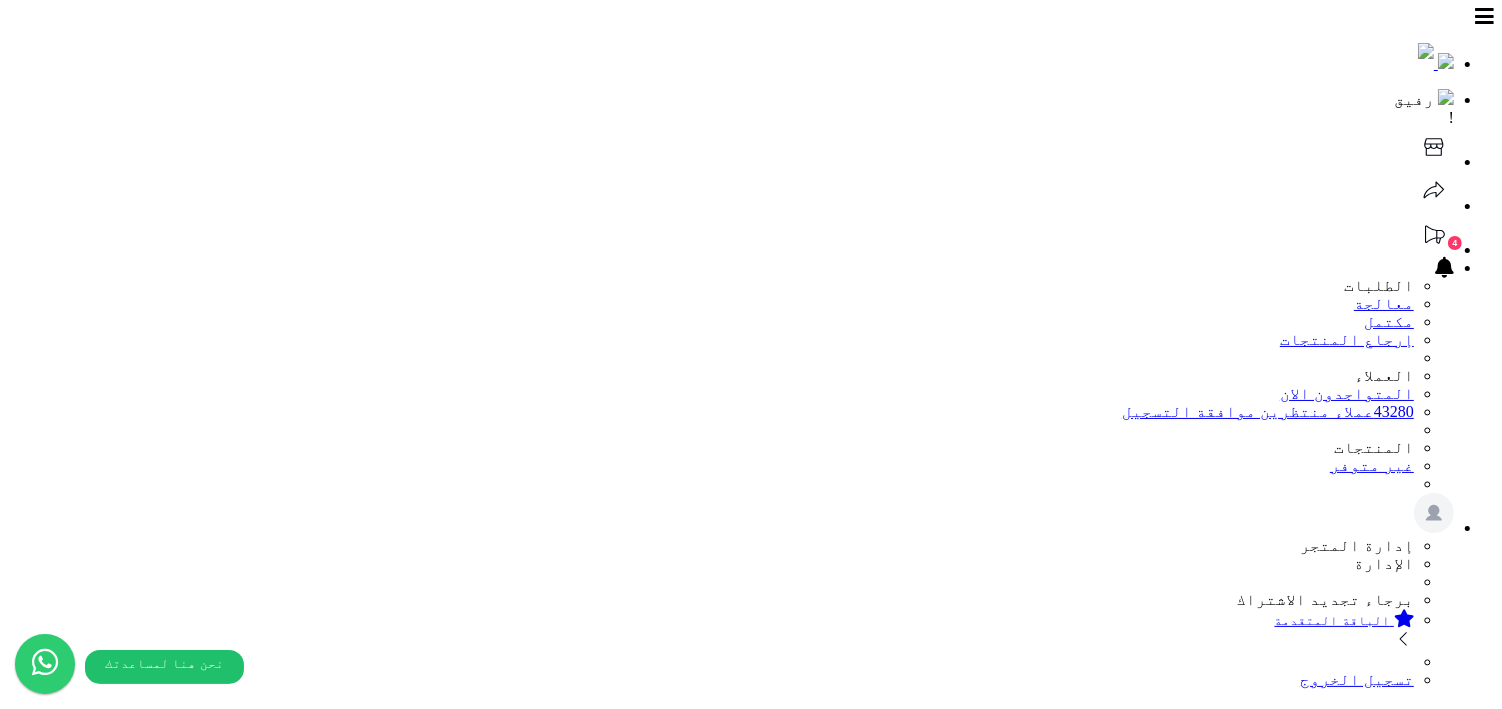 click on "قيد التنفيذ" at bounding box center [753, 1677] 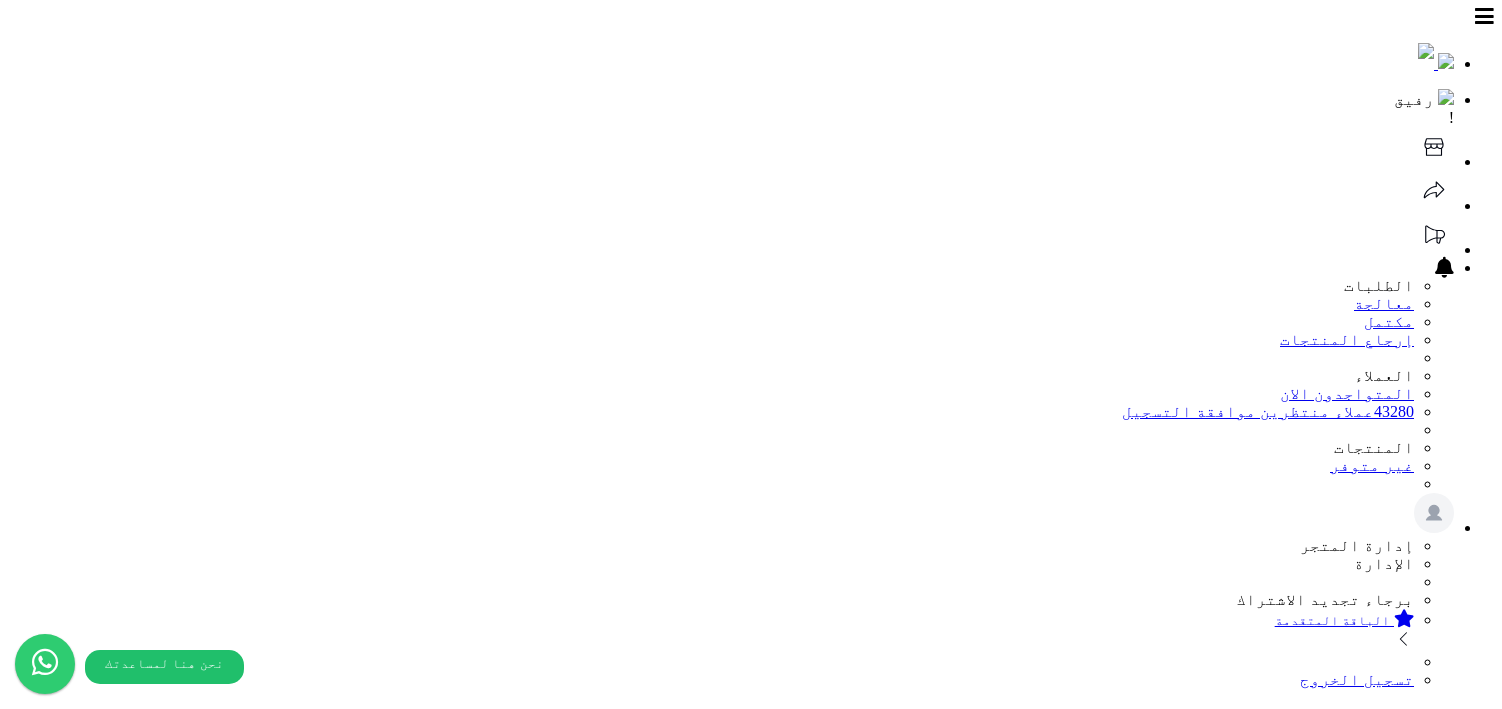 scroll, scrollTop: 0, scrollLeft: 0, axis: both 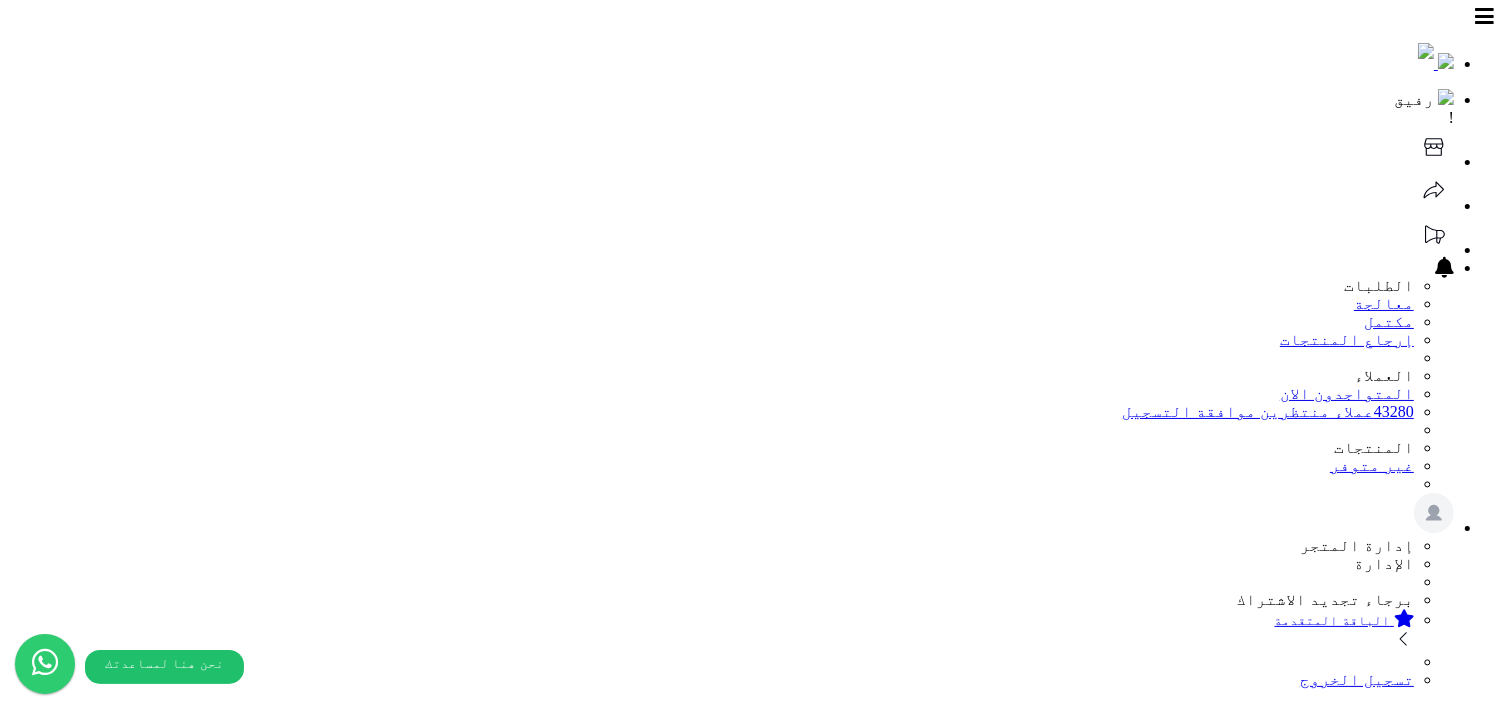 click on "طلباتي المُوكلة" at bounding box center [1407, 1566] 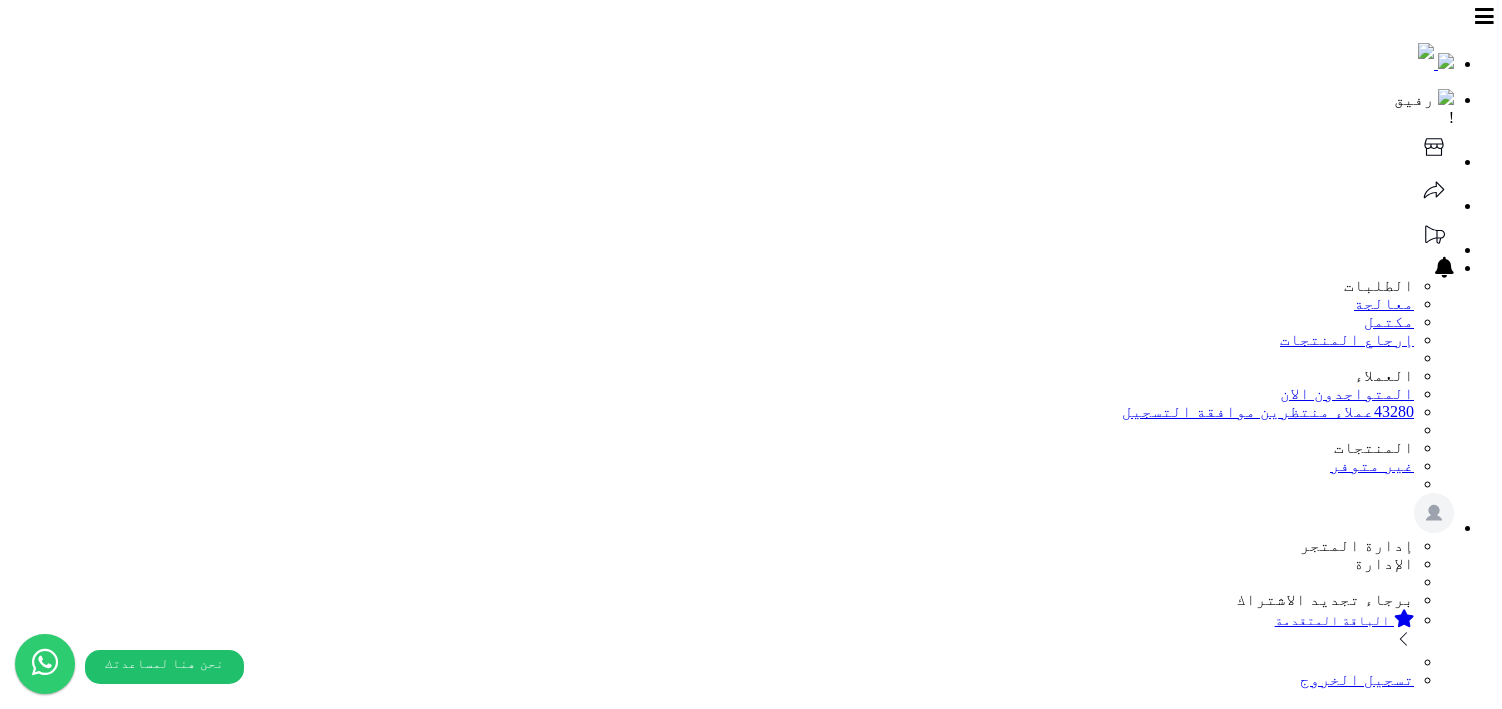scroll, scrollTop: 0, scrollLeft: 0, axis: both 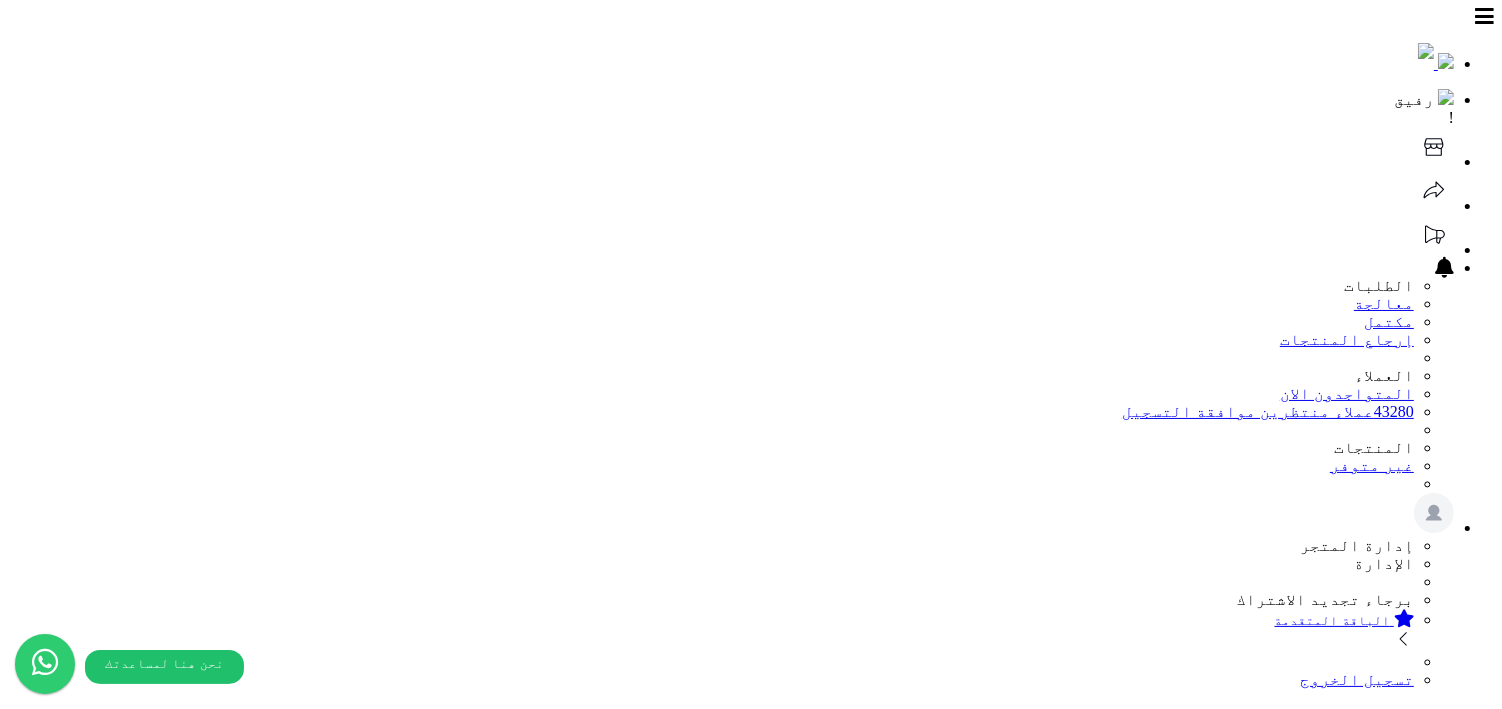 click on "رفيق !
0   الطلبات معالجة مكتمل إرجاع المنتجات العملاء المتواجدون الان [NUMBER] عملاء منتظرين موافقة التسجيل المنتجات غير متوفر
إدارة  المتجر الإدارة برجاء تجديد الاشتراك
الباقة المتقدمة
تسجيل الخروج" at bounding box center [751, 348] 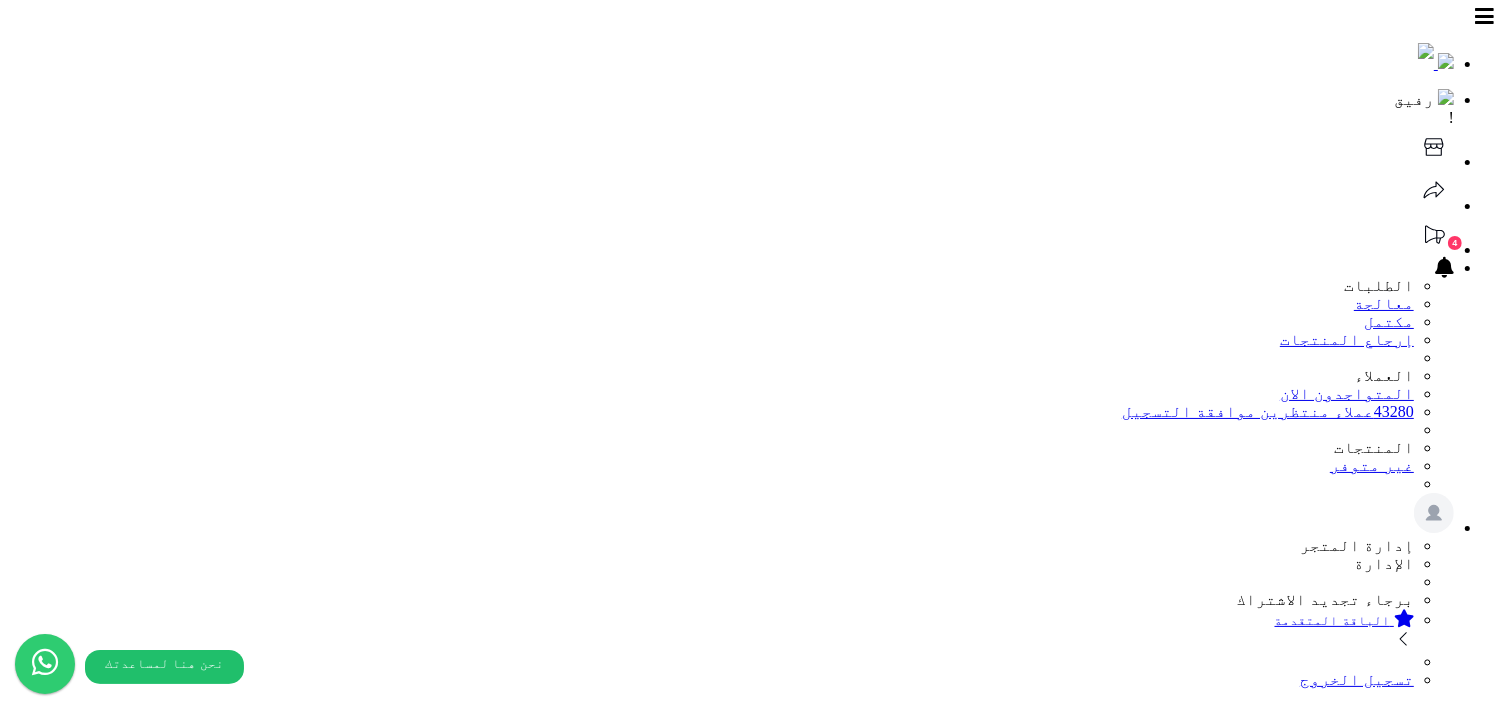 click on "**********" at bounding box center (751, 2565) 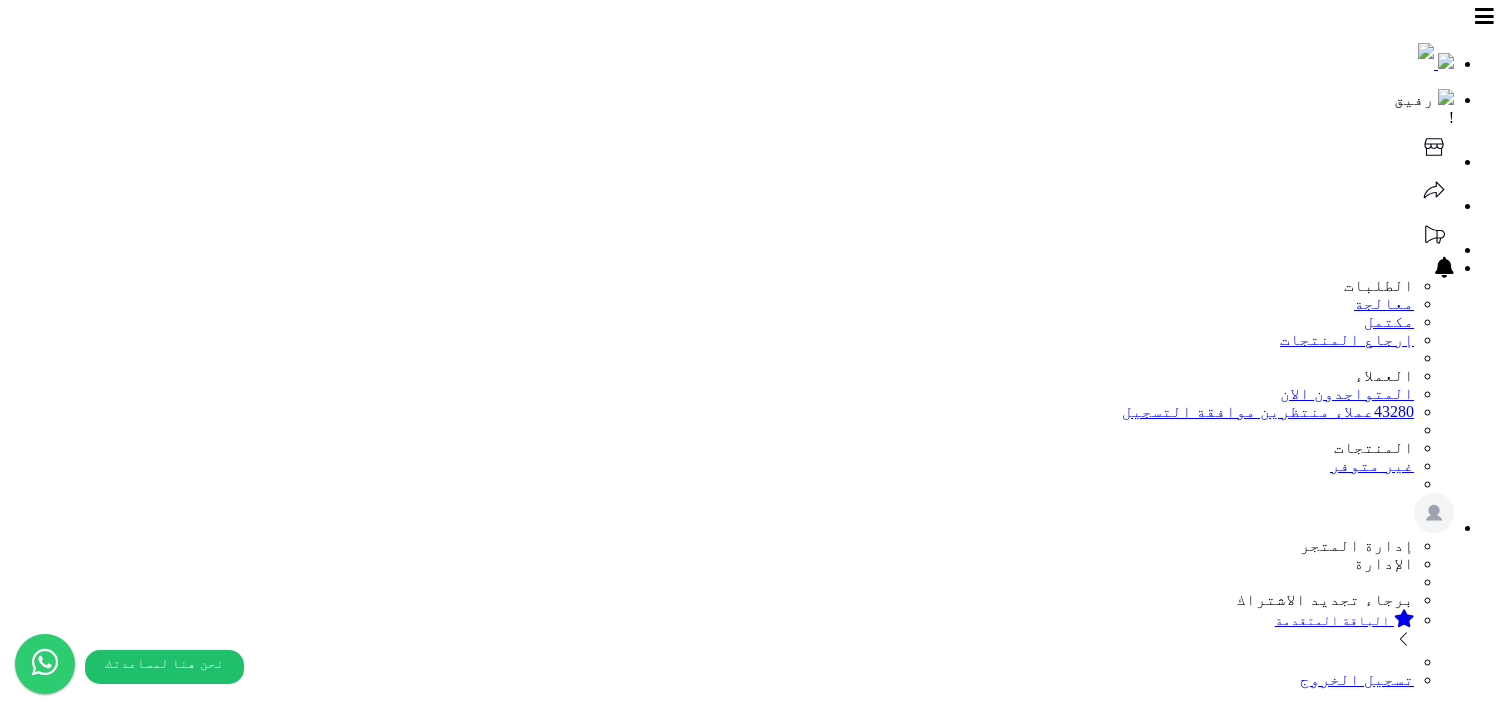 scroll, scrollTop: 0, scrollLeft: 0, axis: both 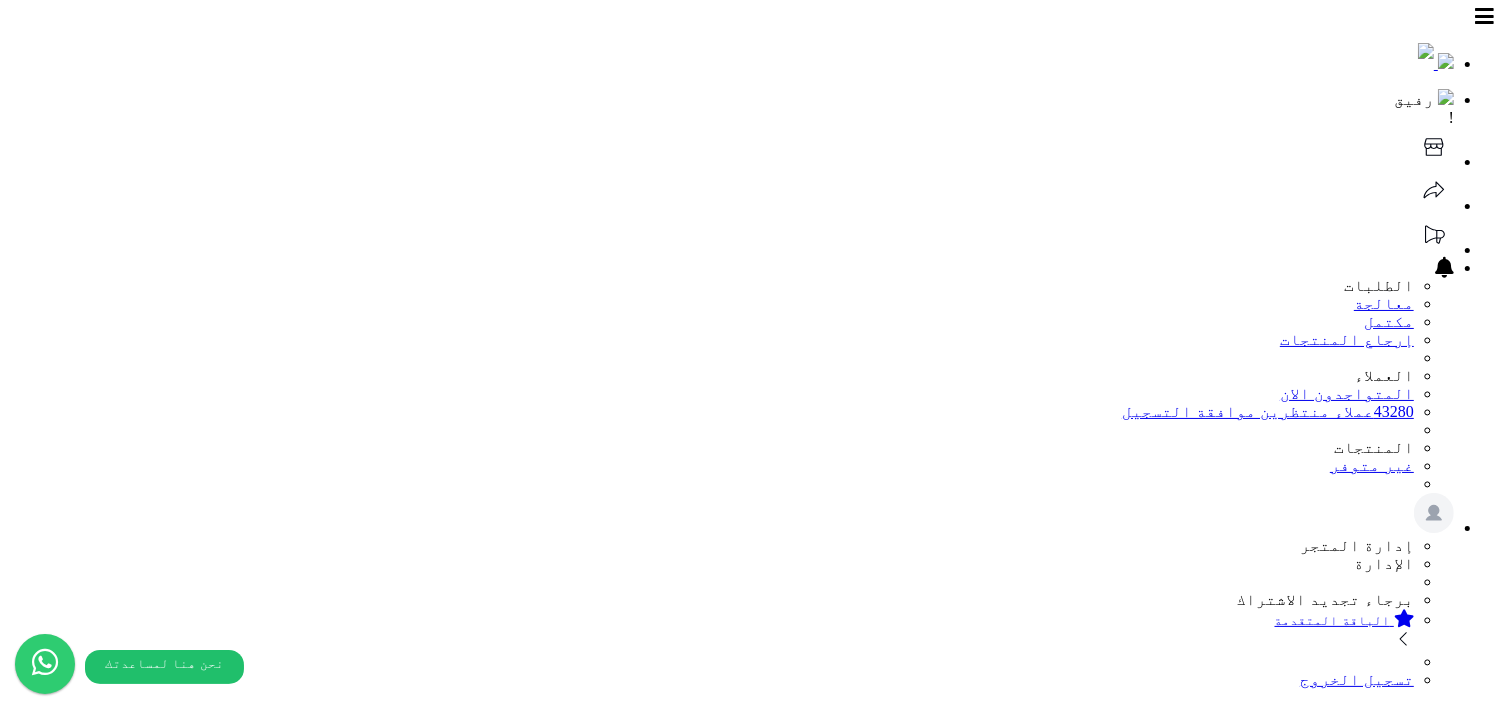 click on "تصفية" at bounding box center [1160, 1567] 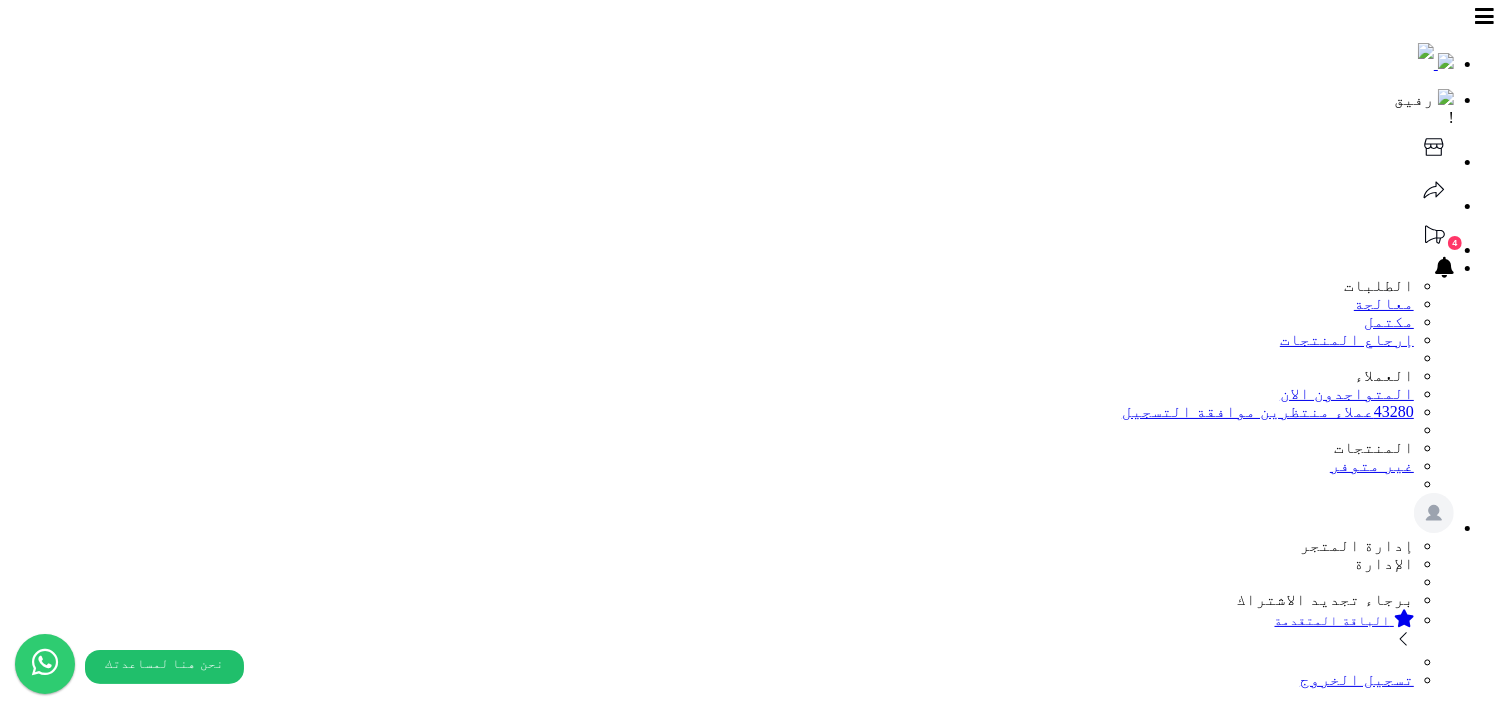 scroll, scrollTop: 596, scrollLeft: 0, axis: vertical 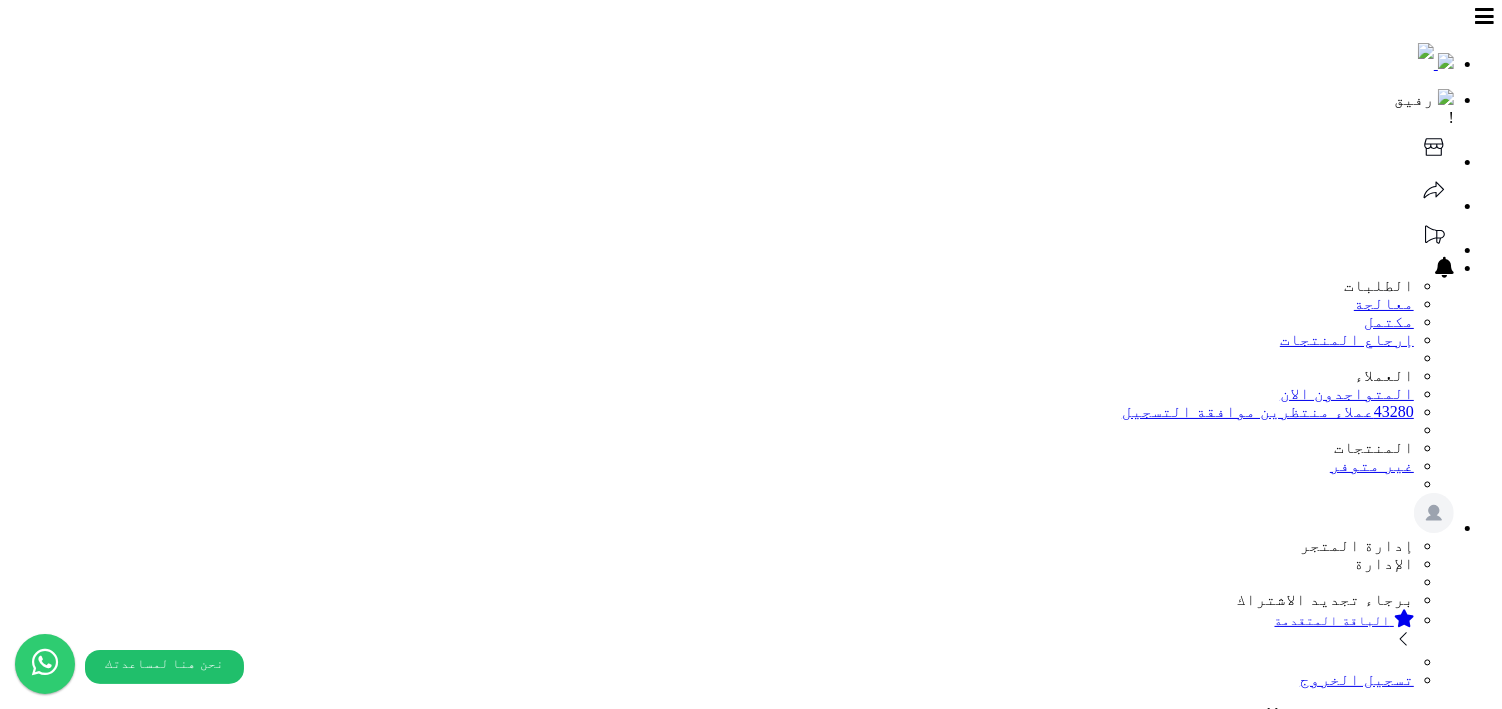 click on "[FIRST] [LAST]" at bounding box center [1425, 2372] 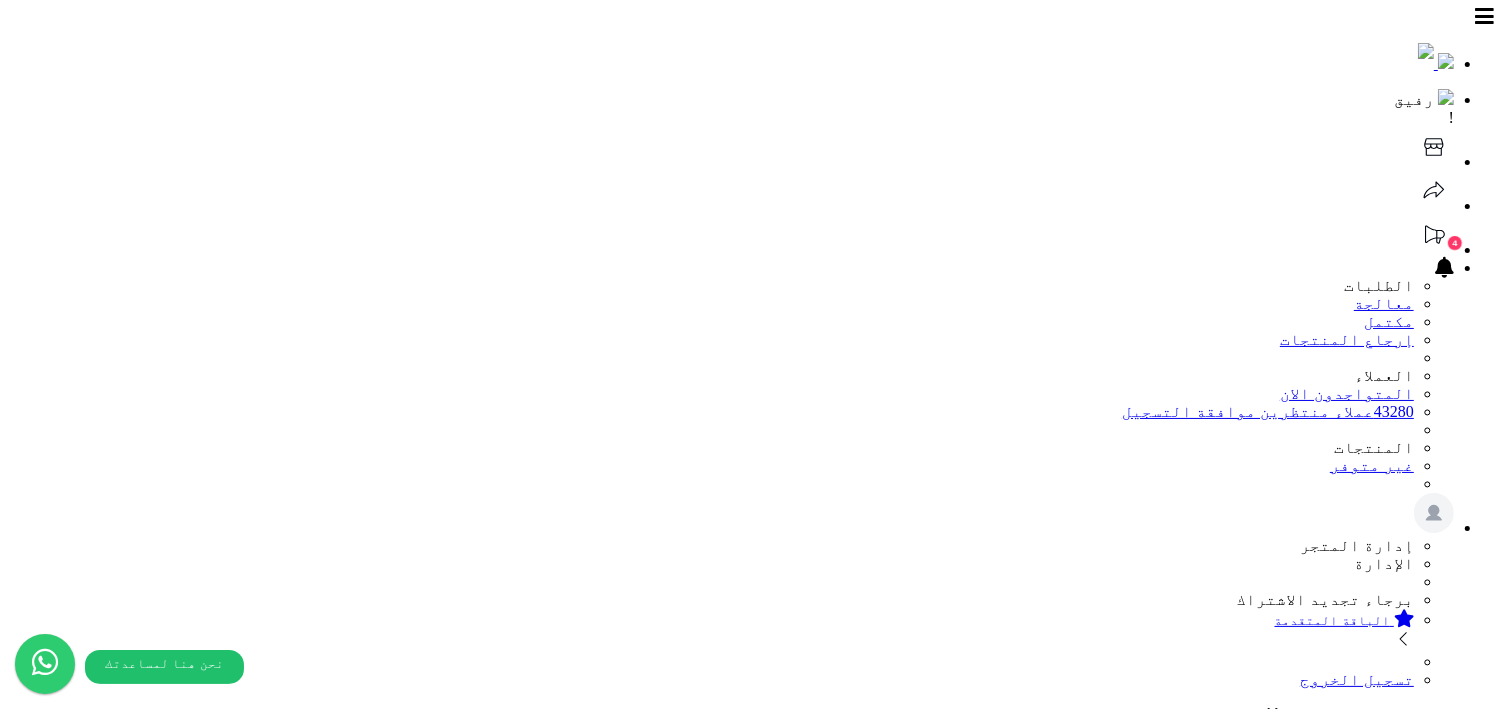 click on "الطلبات" at bounding box center [1405, 1233] 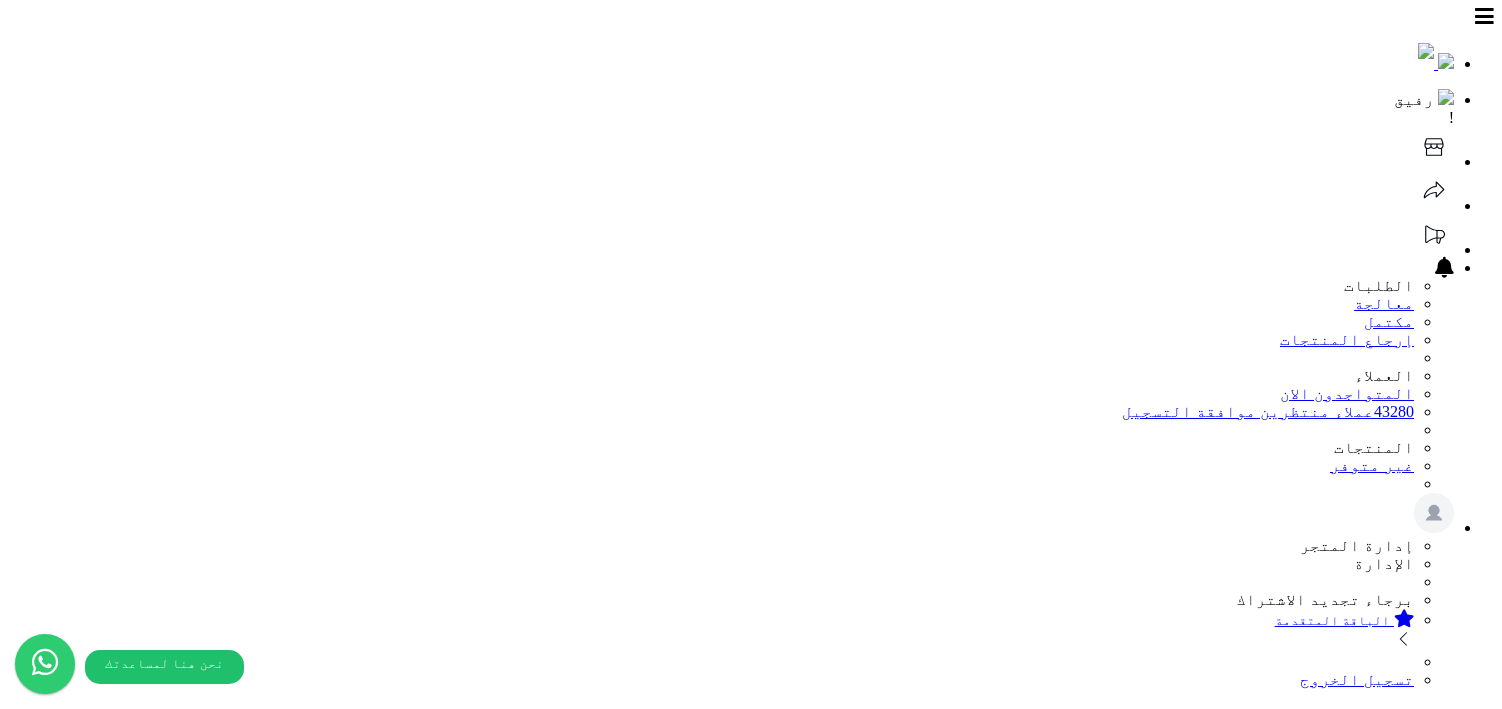 scroll, scrollTop: 0, scrollLeft: 0, axis: both 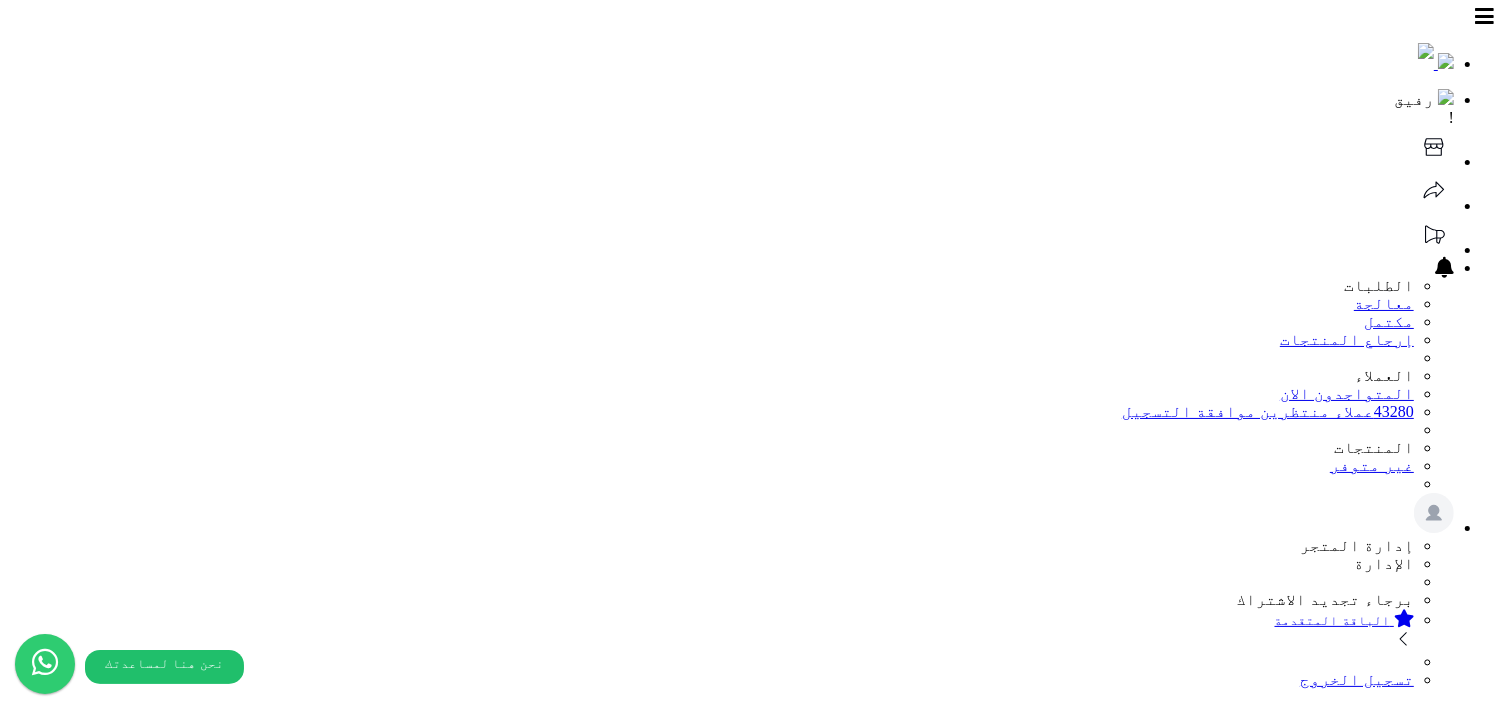 click on "طلبات العميل" at bounding box center [1397, 1904] 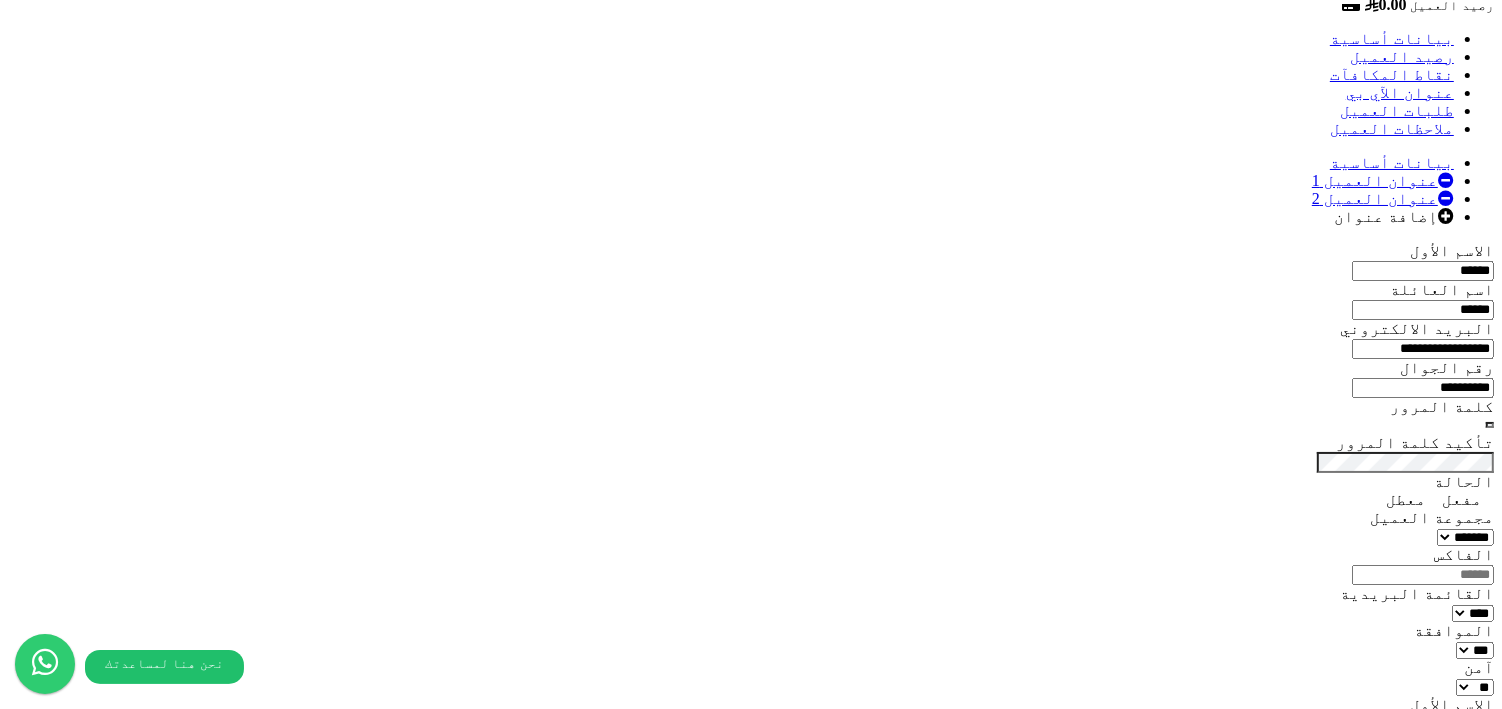 scroll, scrollTop: 2161, scrollLeft: 0, axis: vertical 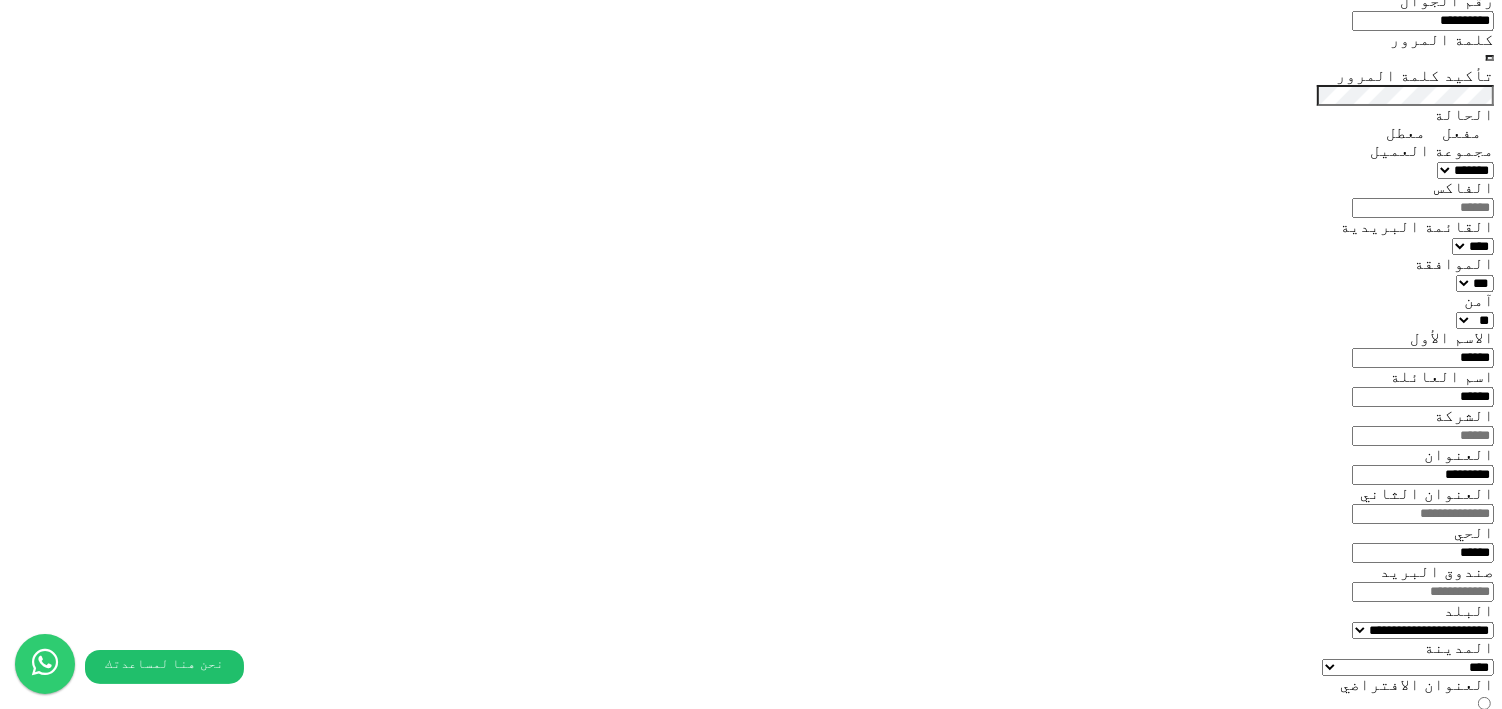 click at bounding box center [833, 2961] 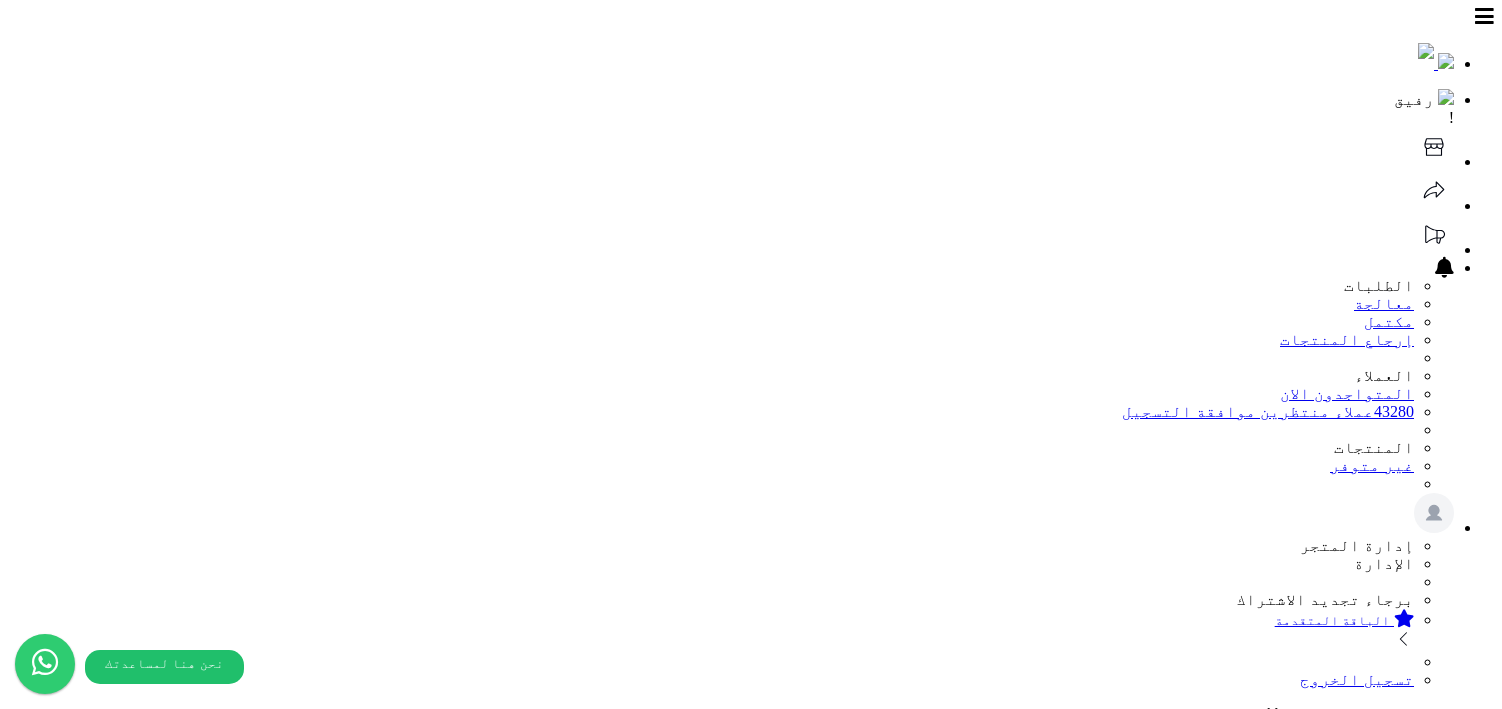 scroll, scrollTop: 0, scrollLeft: 0, axis: both 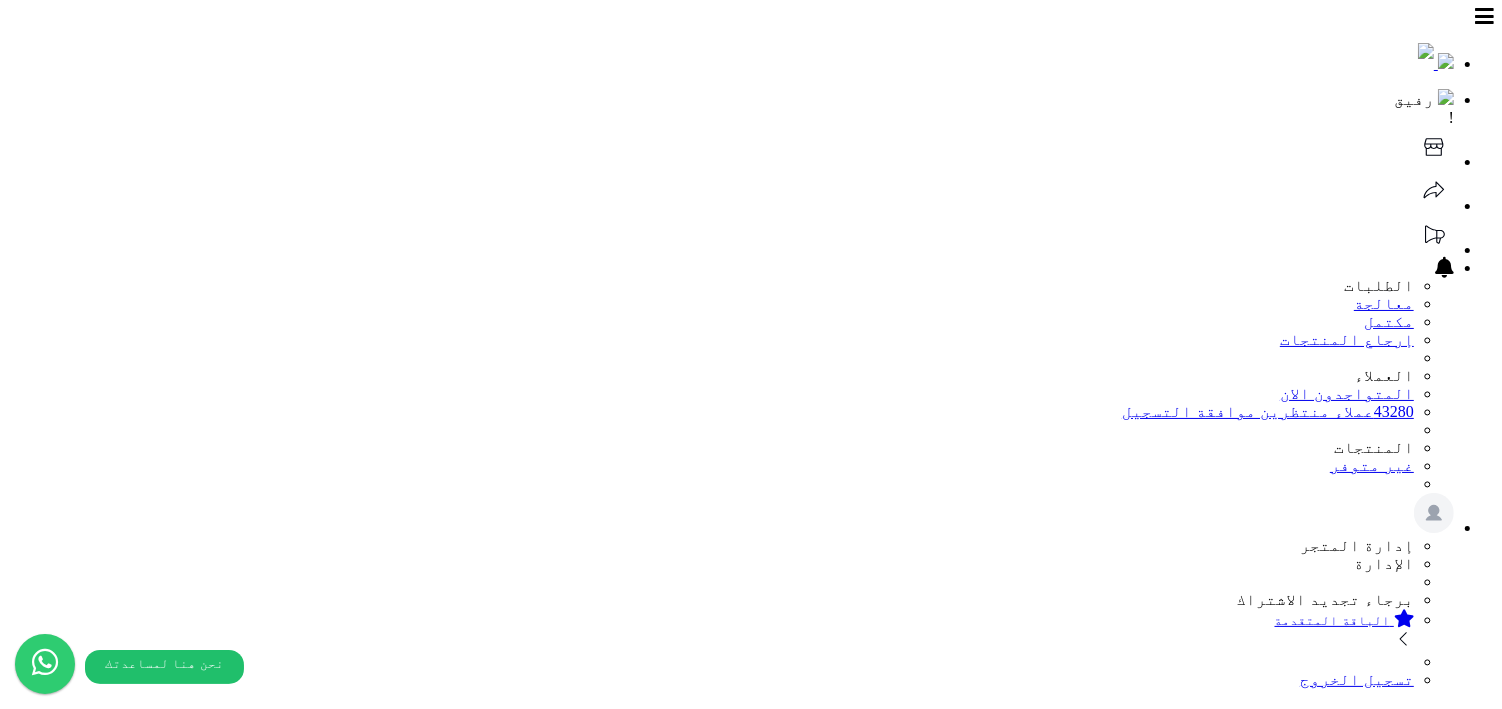 click on "تصفية" at bounding box center (1160, 1566) 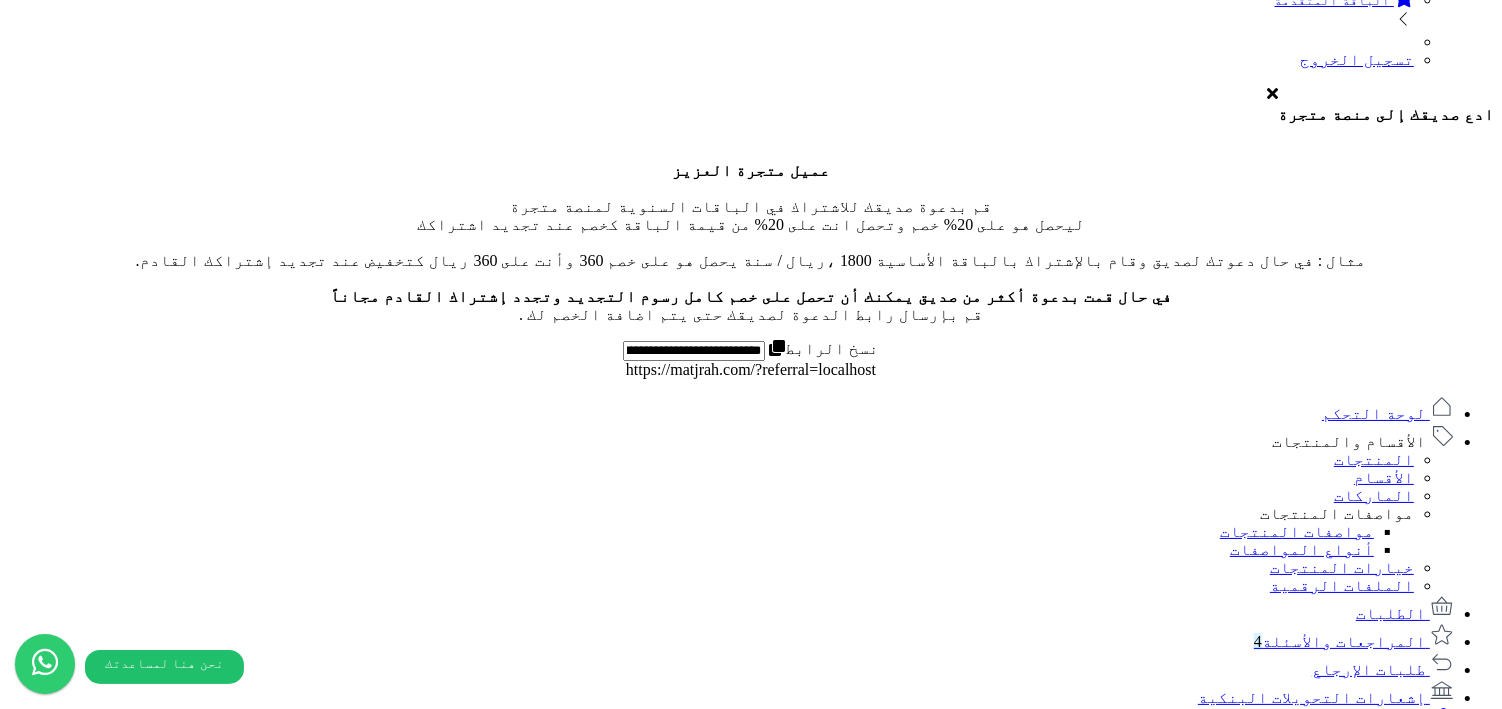 scroll, scrollTop: 897, scrollLeft: 0, axis: vertical 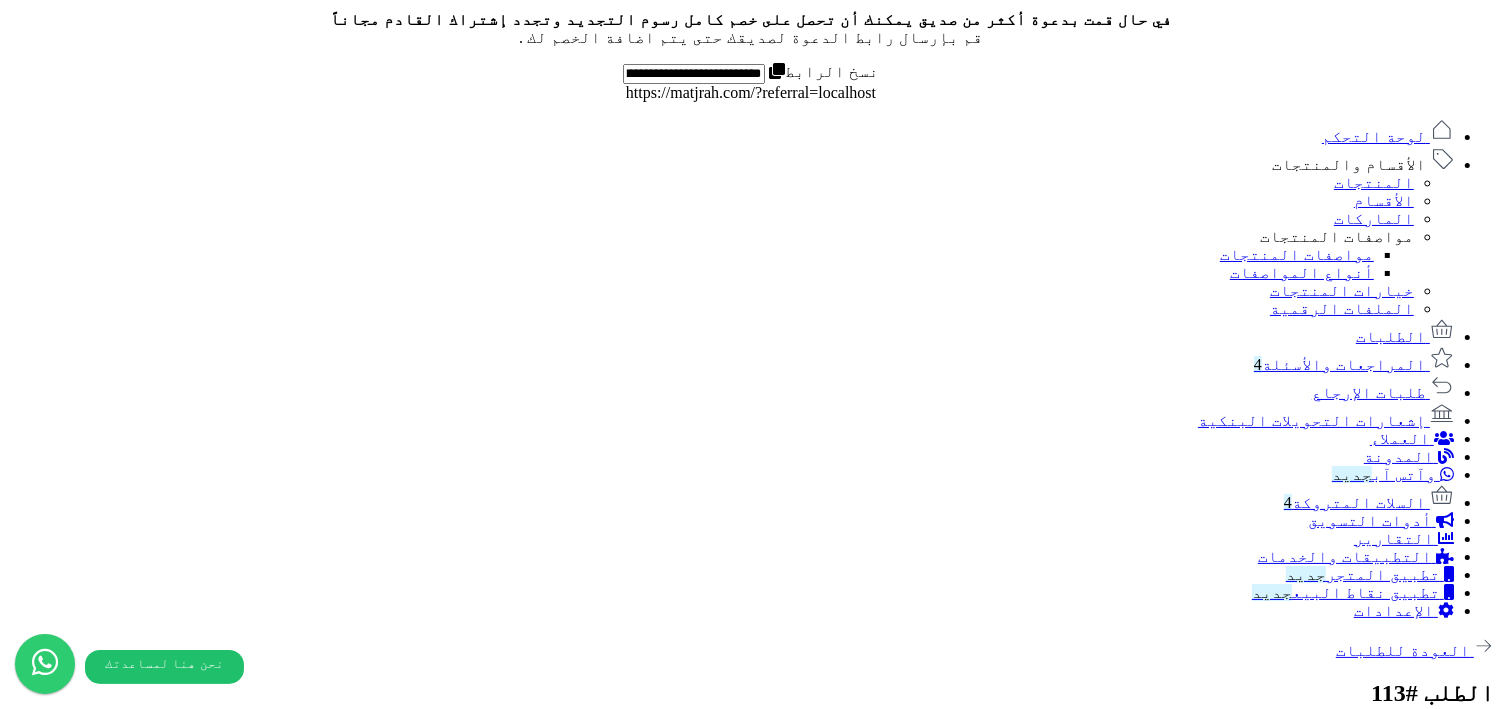 click on "-- اختر من الوسوم أو أضف جديد... --" at bounding box center (1310, 2612) 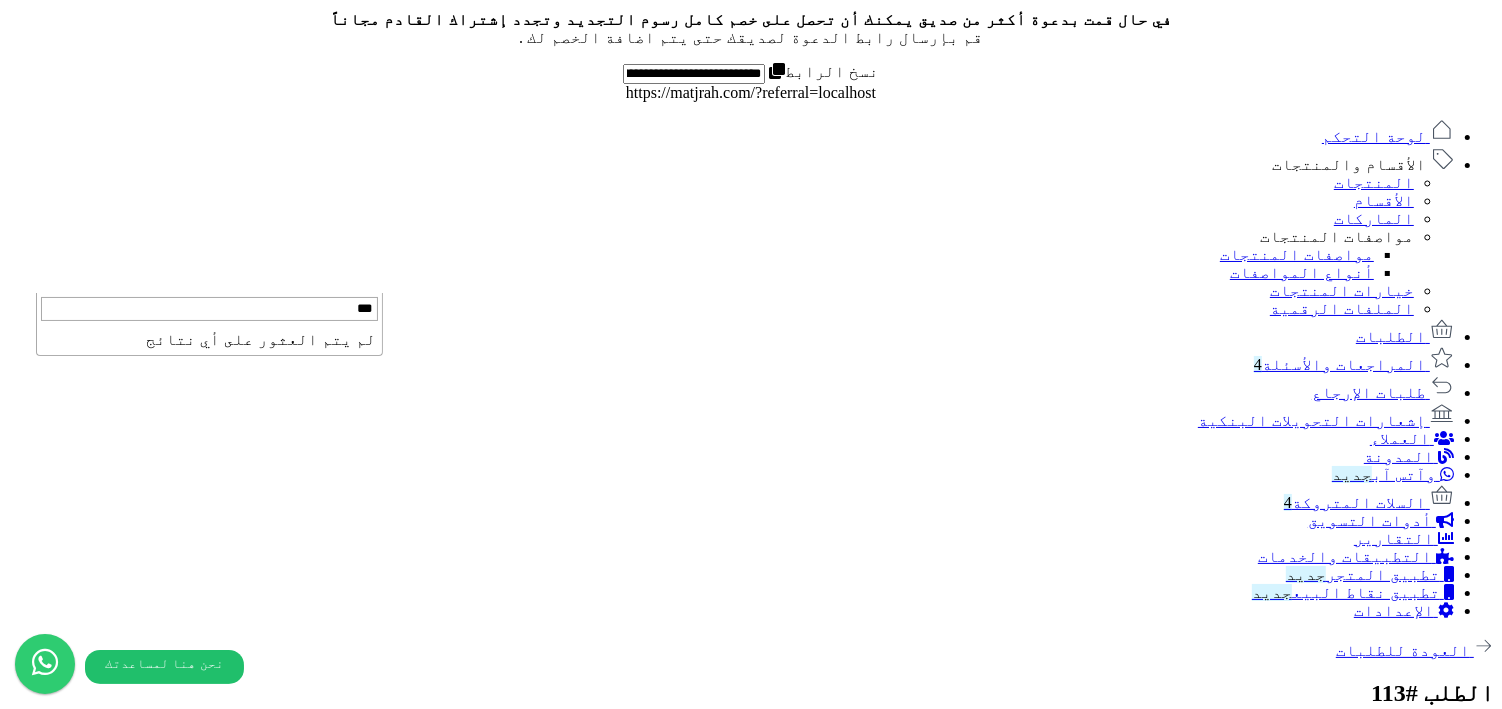 type on "****" 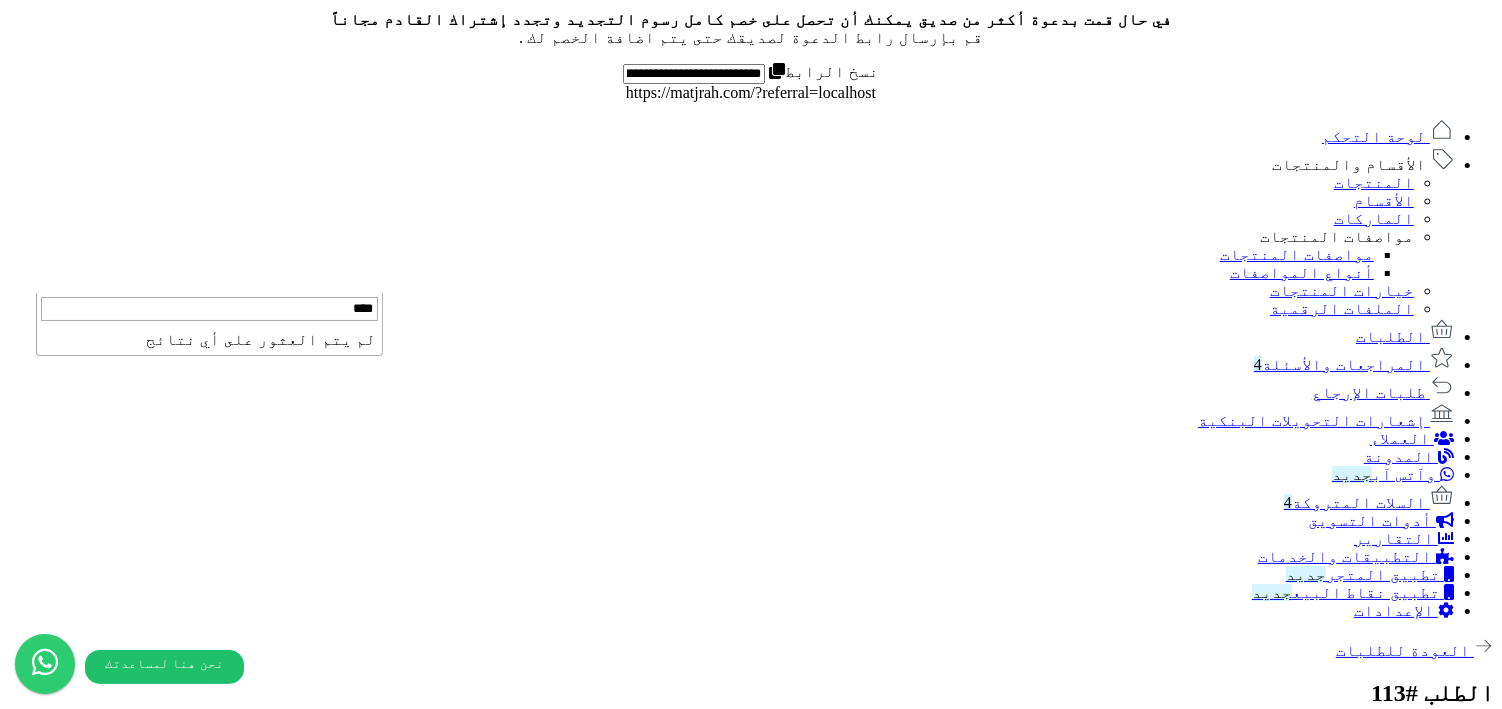 type 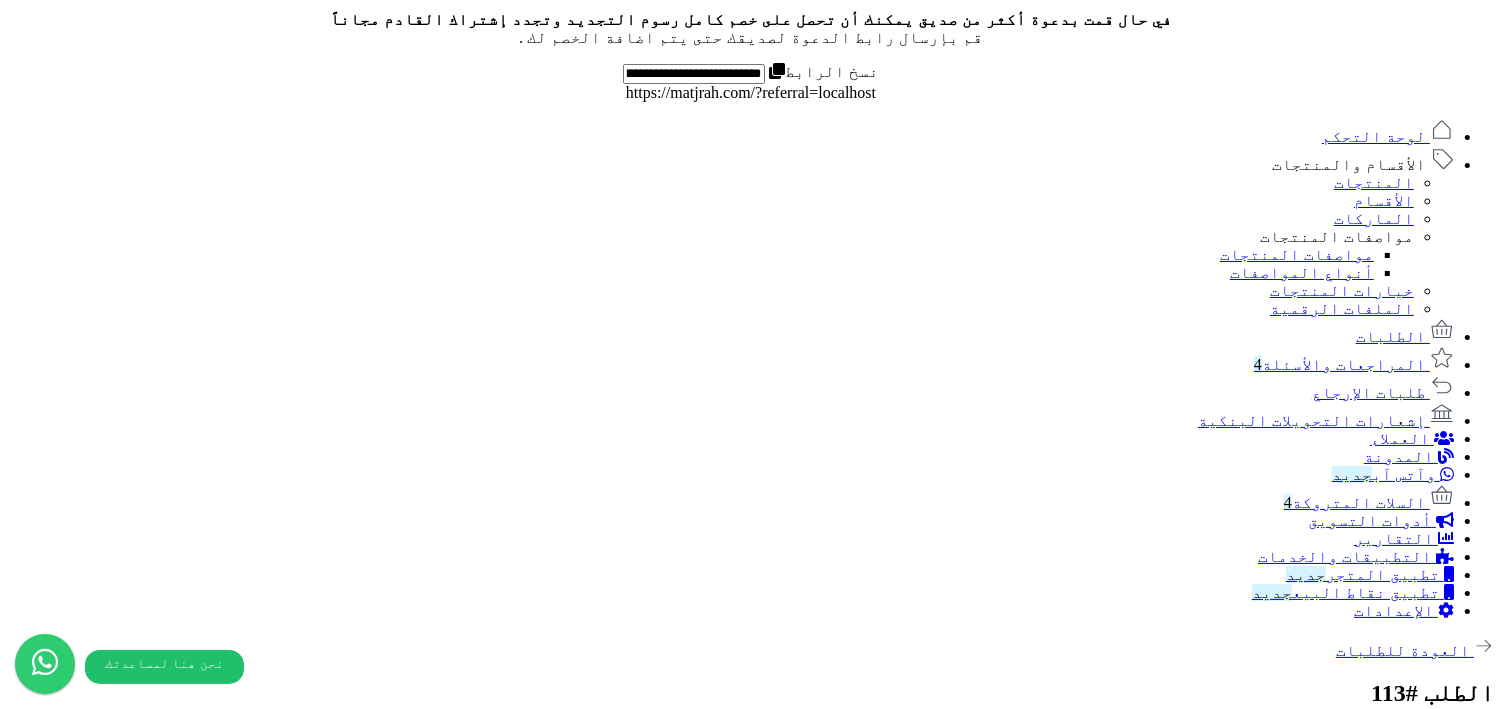 type on "****" 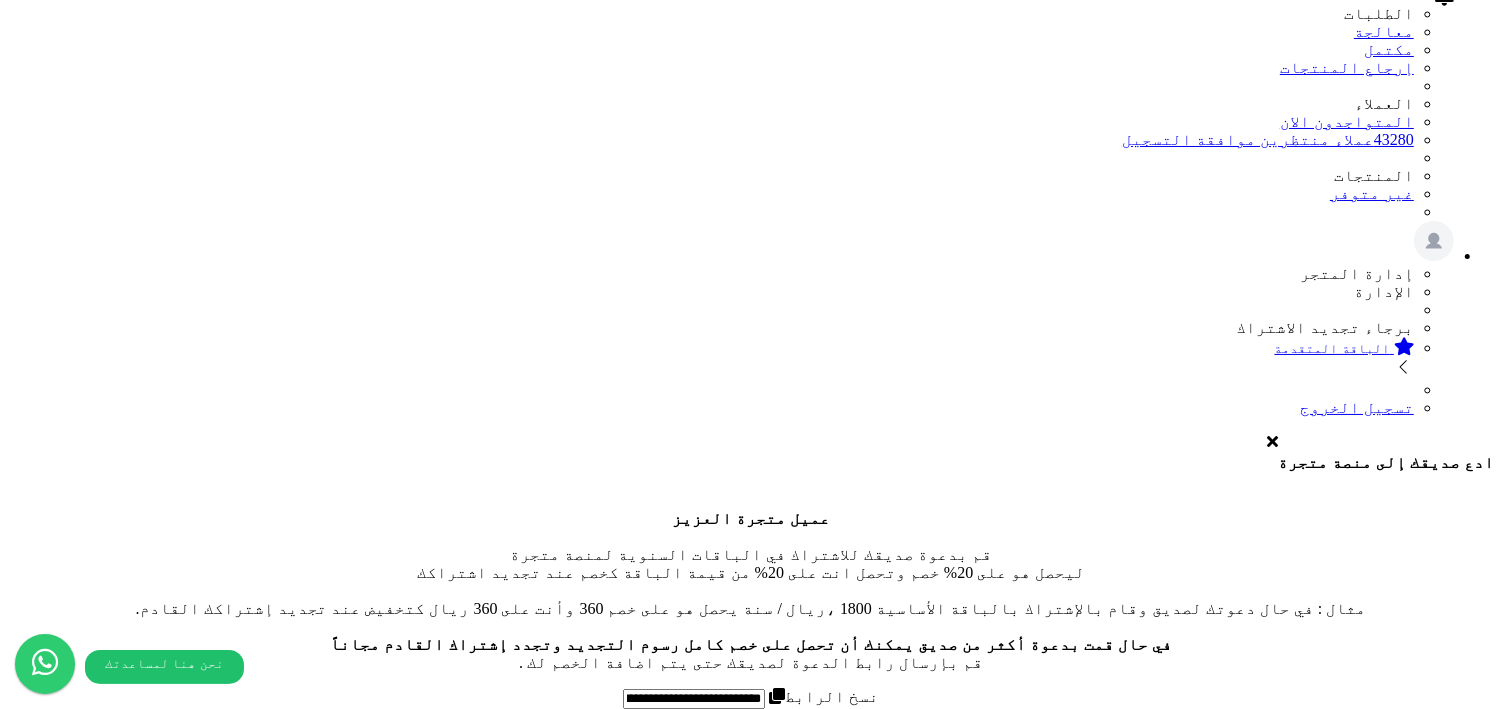 scroll, scrollTop: 0, scrollLeft: 0, axis: both 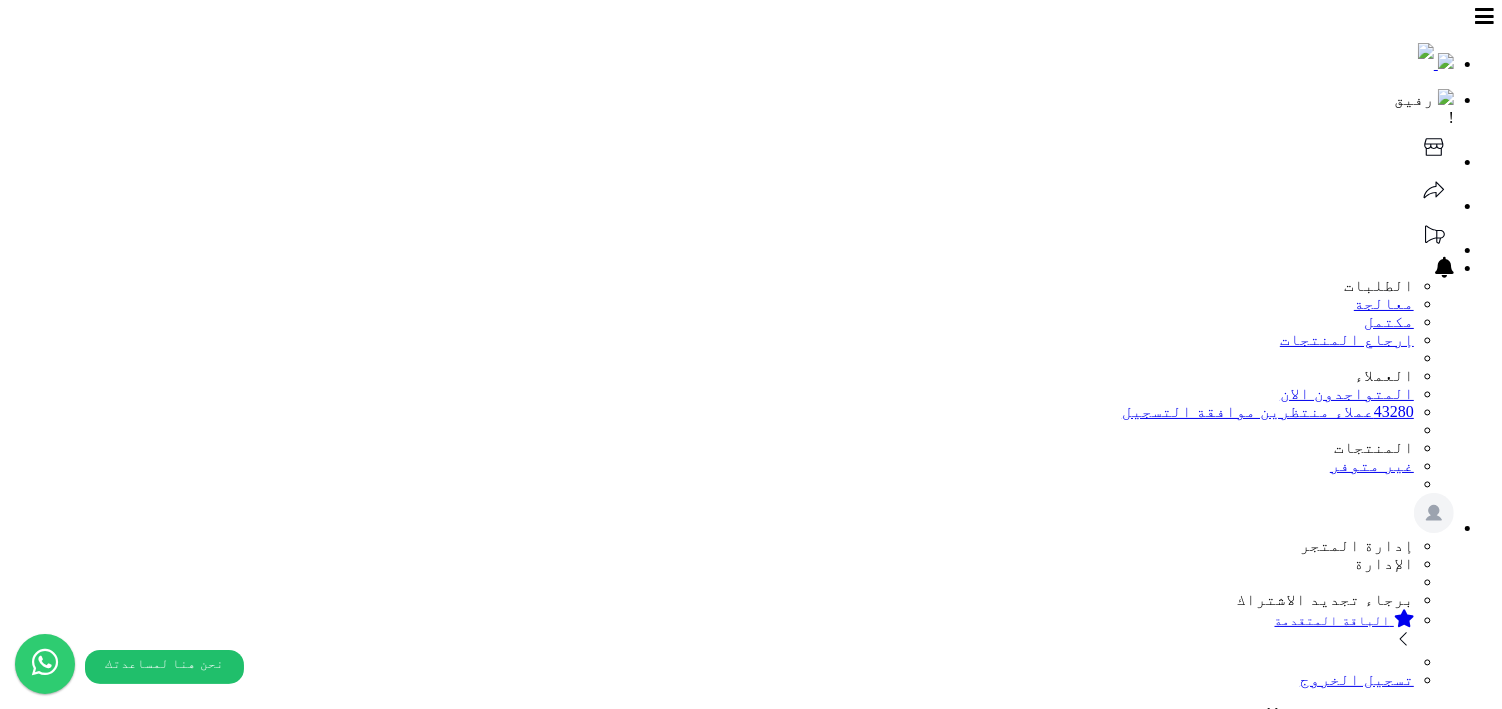 click on "الطلبات" at bounding box center [1405, 1233] 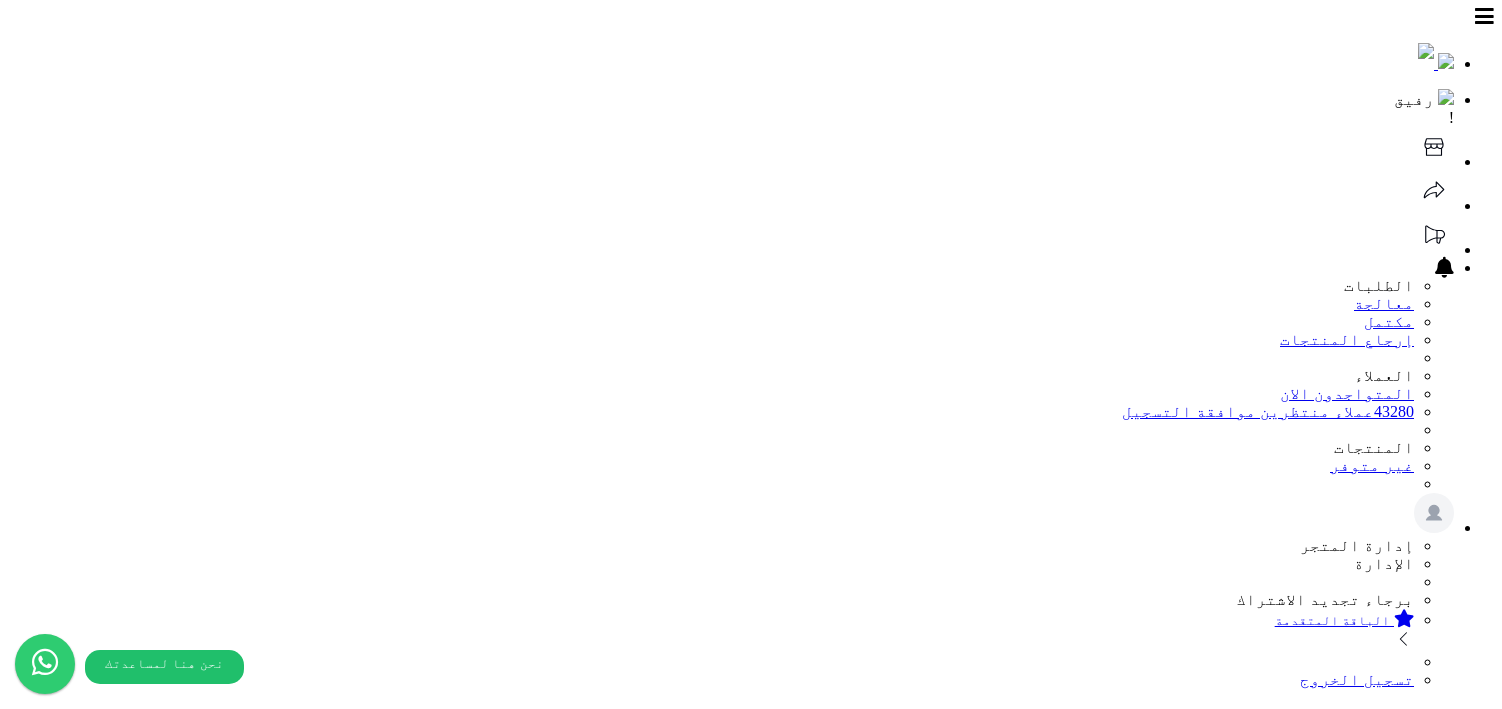 scroll, scrollTop: 0, scrollLeft: 0, axis: both 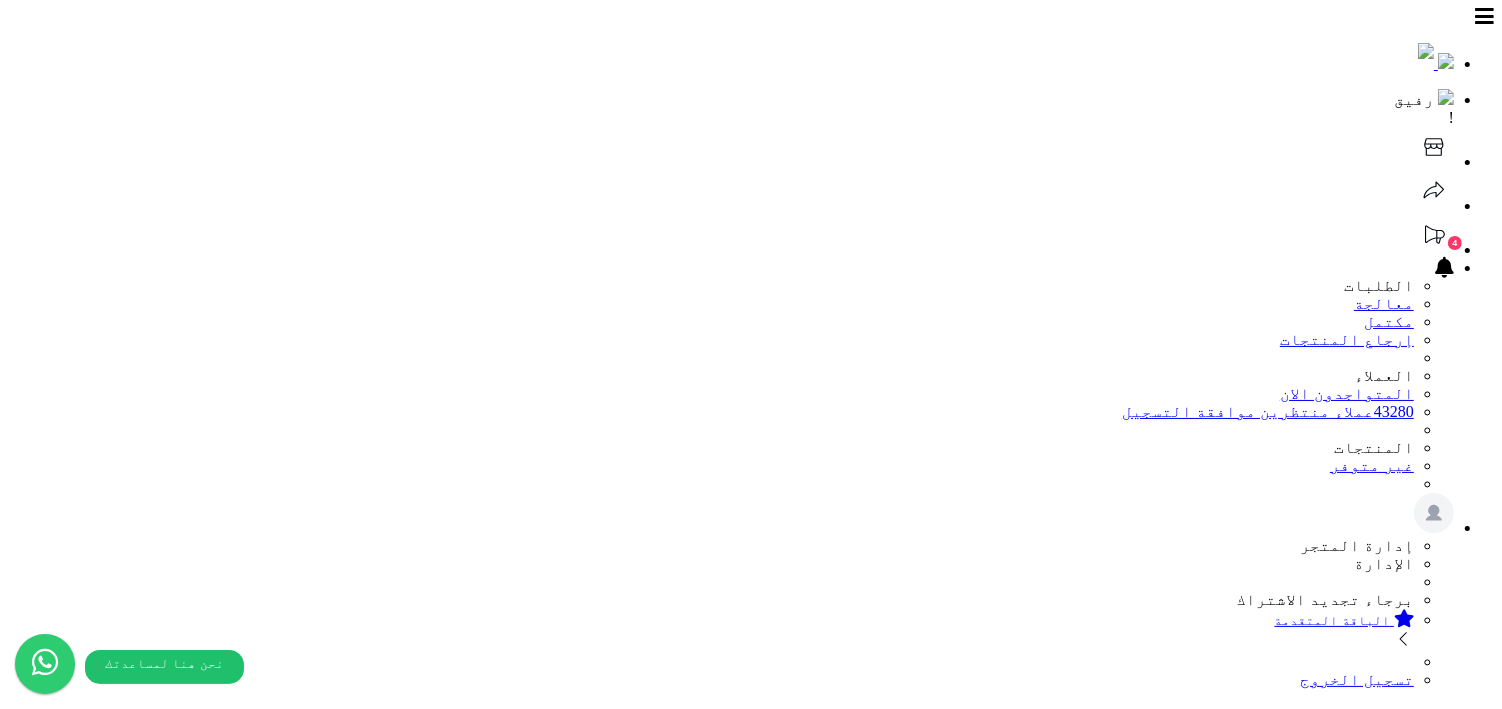 click on "تصفية" at bounding box center (1160, 1566) 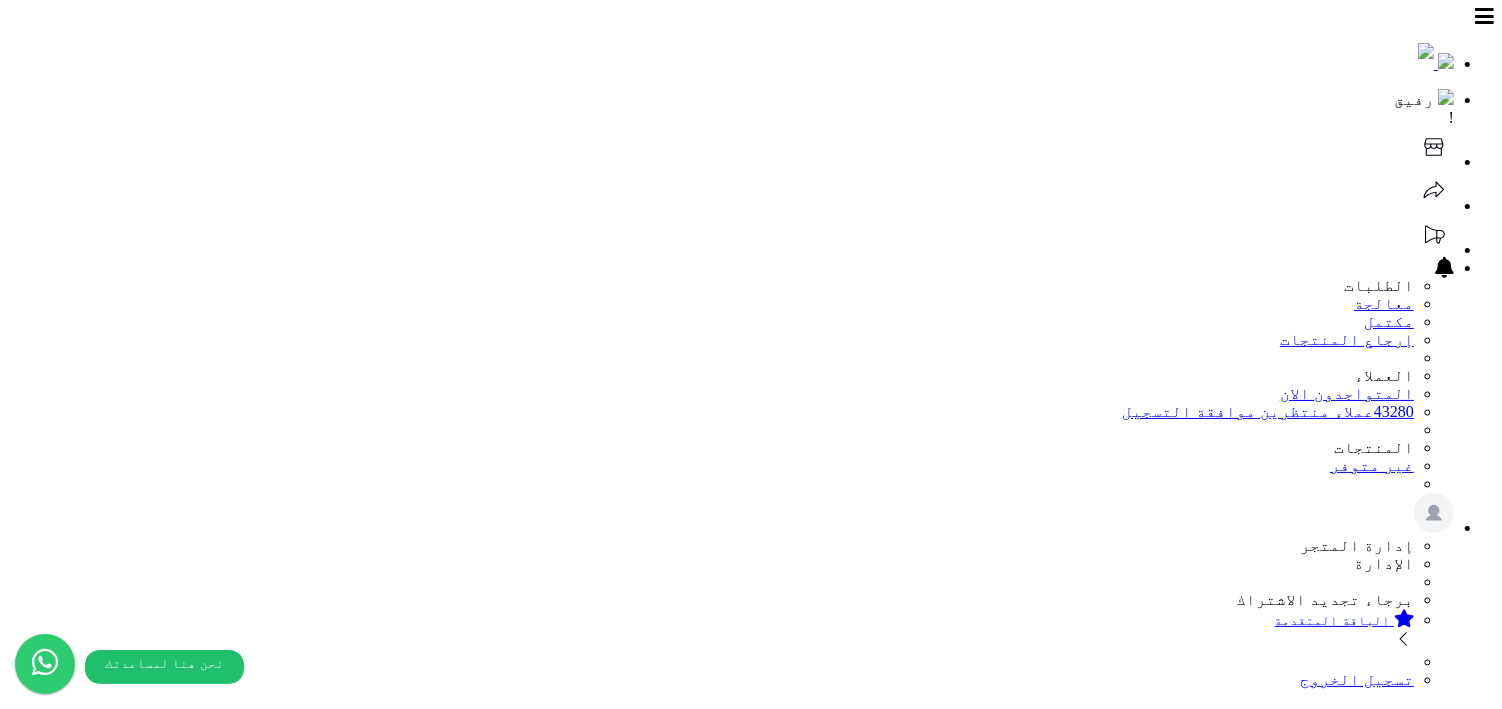 scroll, scrollTop: 33, scrollLeft: 0, axis: vertical 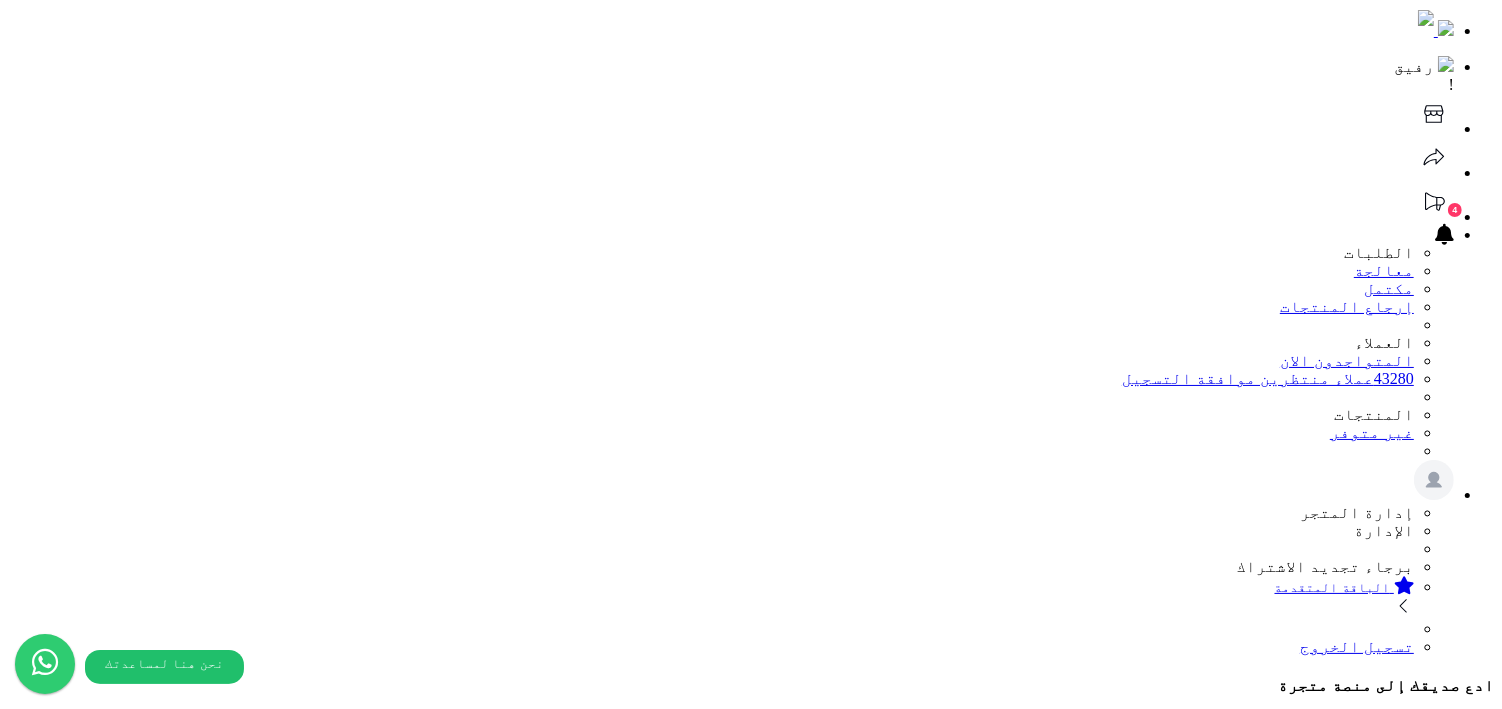 click on "الطلبات" at bounding box center [1405, 1202] 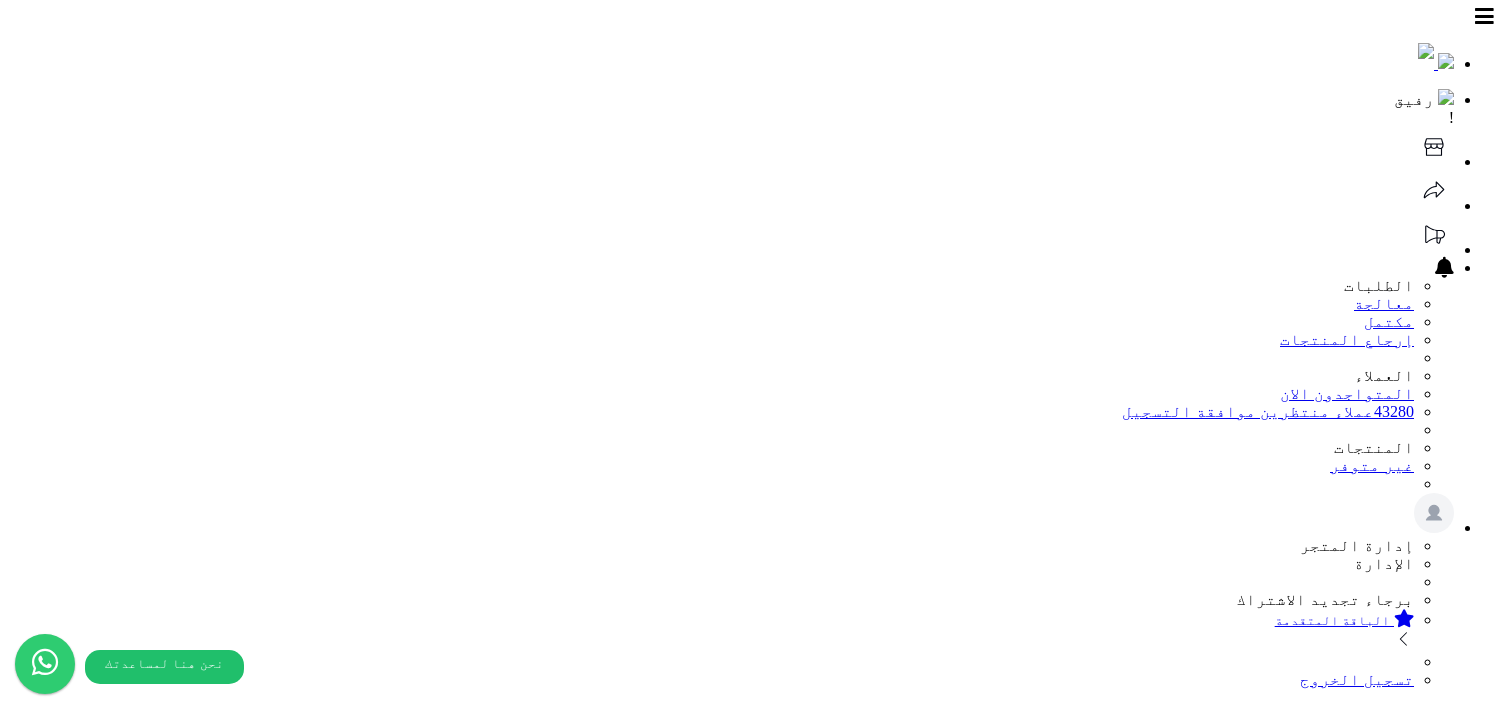 scroll, scrollTop: 0, scrollLeft: 0, axis: both 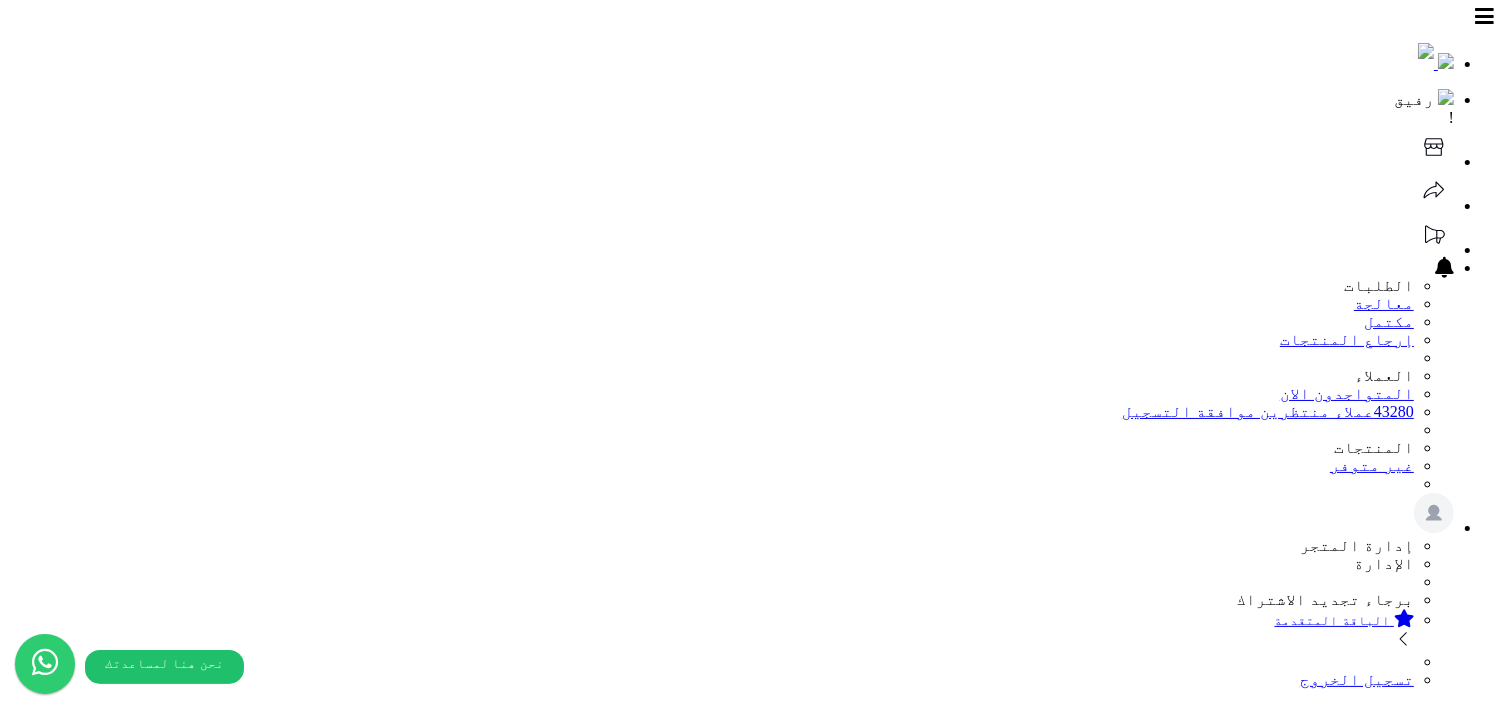 click on "قيد التنفيذ" at bounding box center (753, 1677) 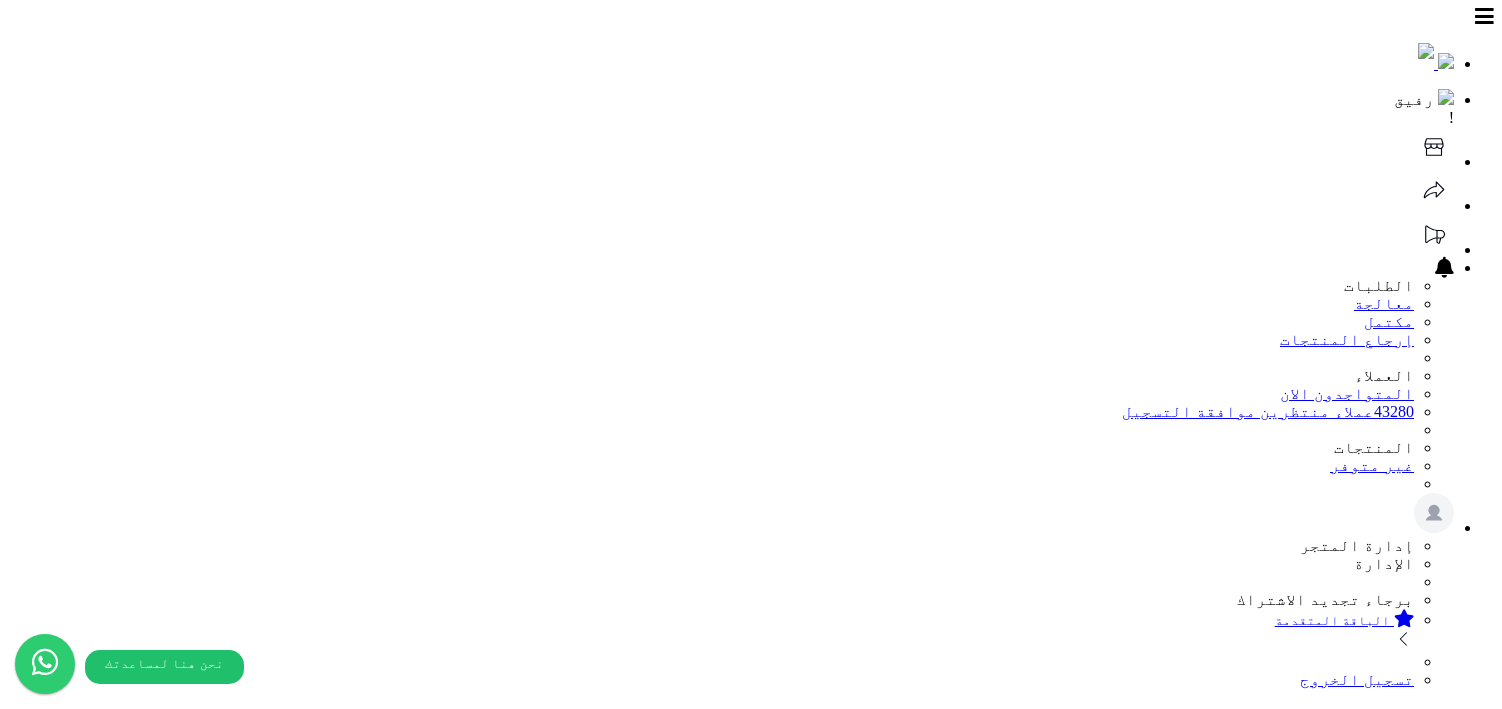 scroll, scrollTop: 0, scrollLeft: 0, axis: both 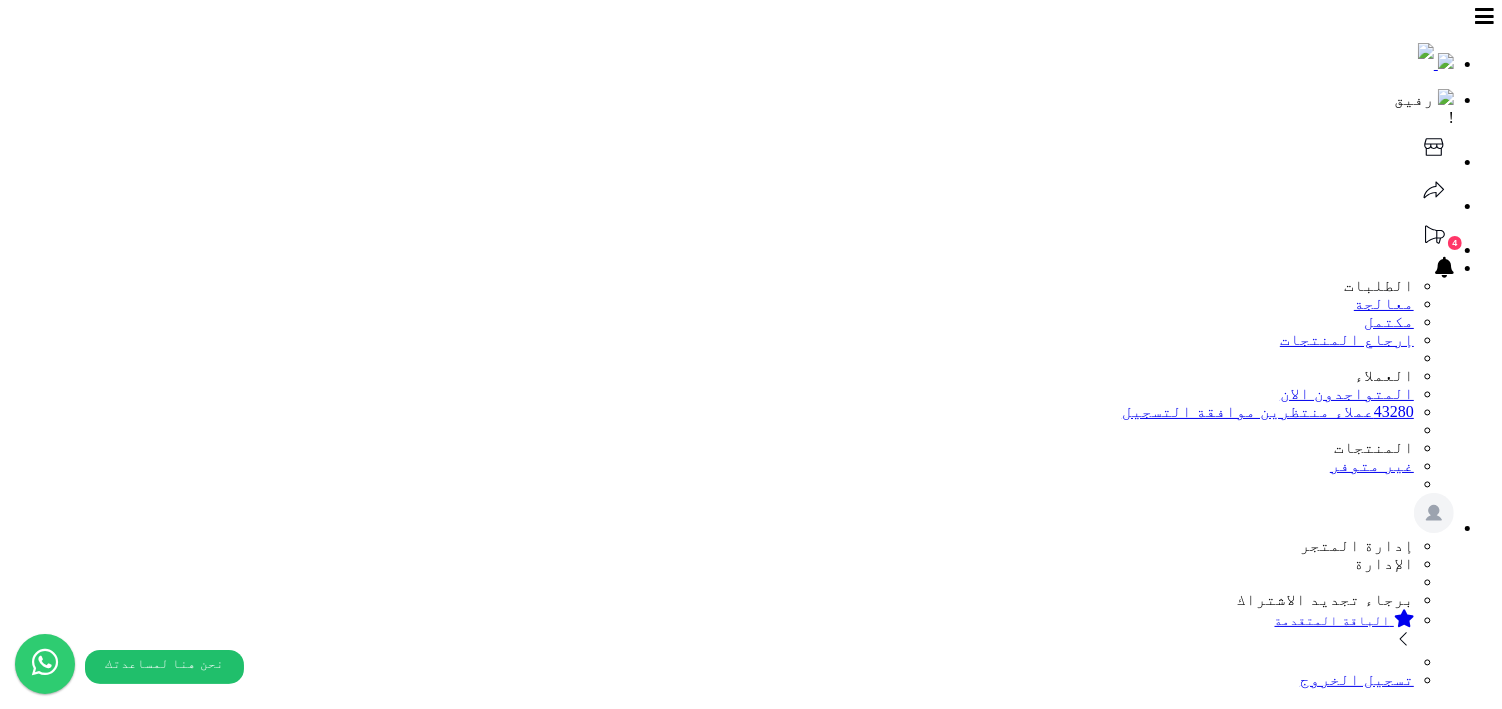 click on "تصفية" at bounding box center [1153, 1566] 